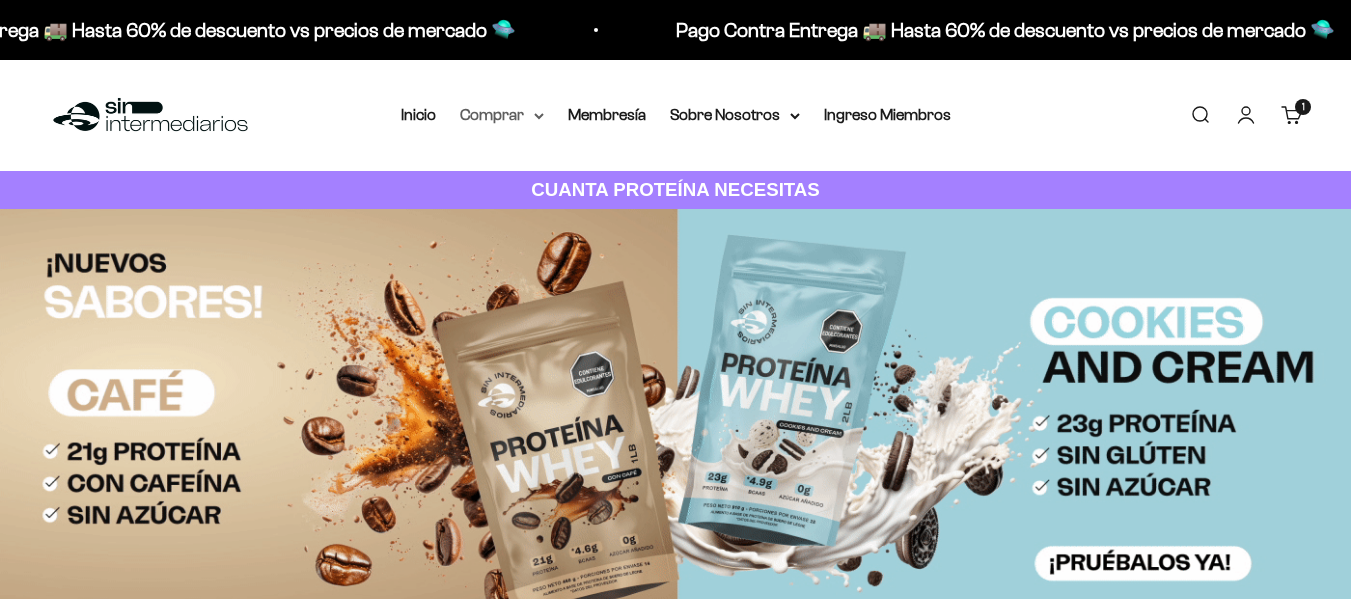 scroll, scrollTop: 0, scrollLeft: 0, axis: both 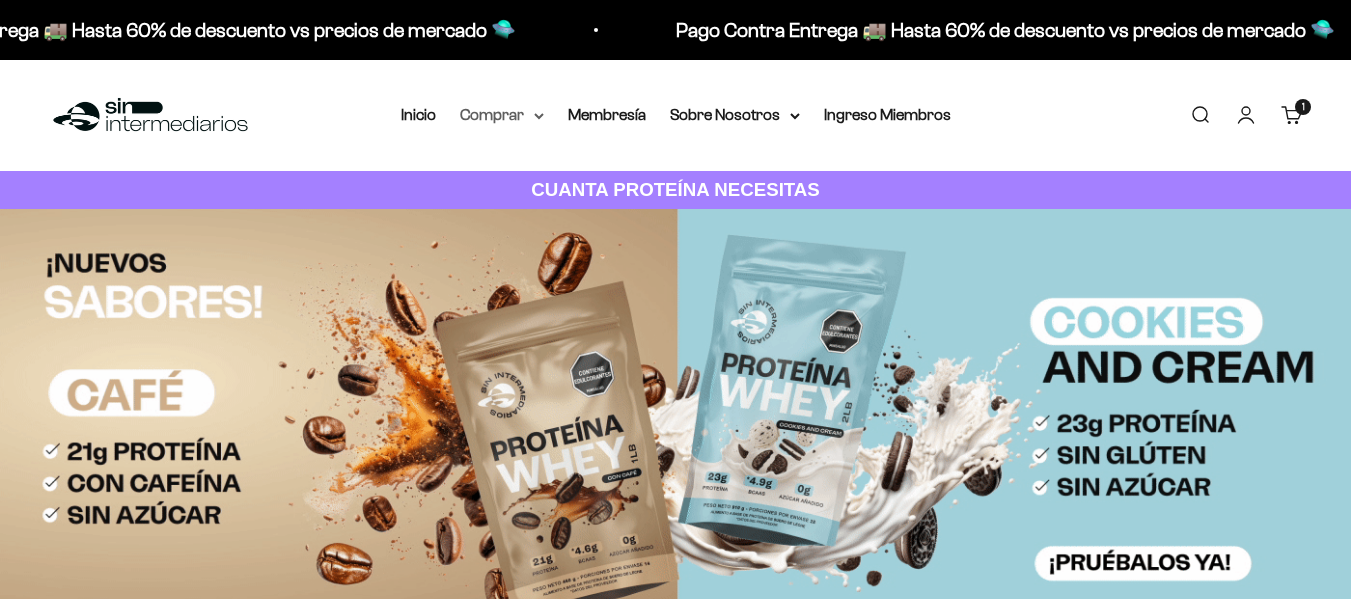 click on "Comprar" at bounding box center (502, 115) 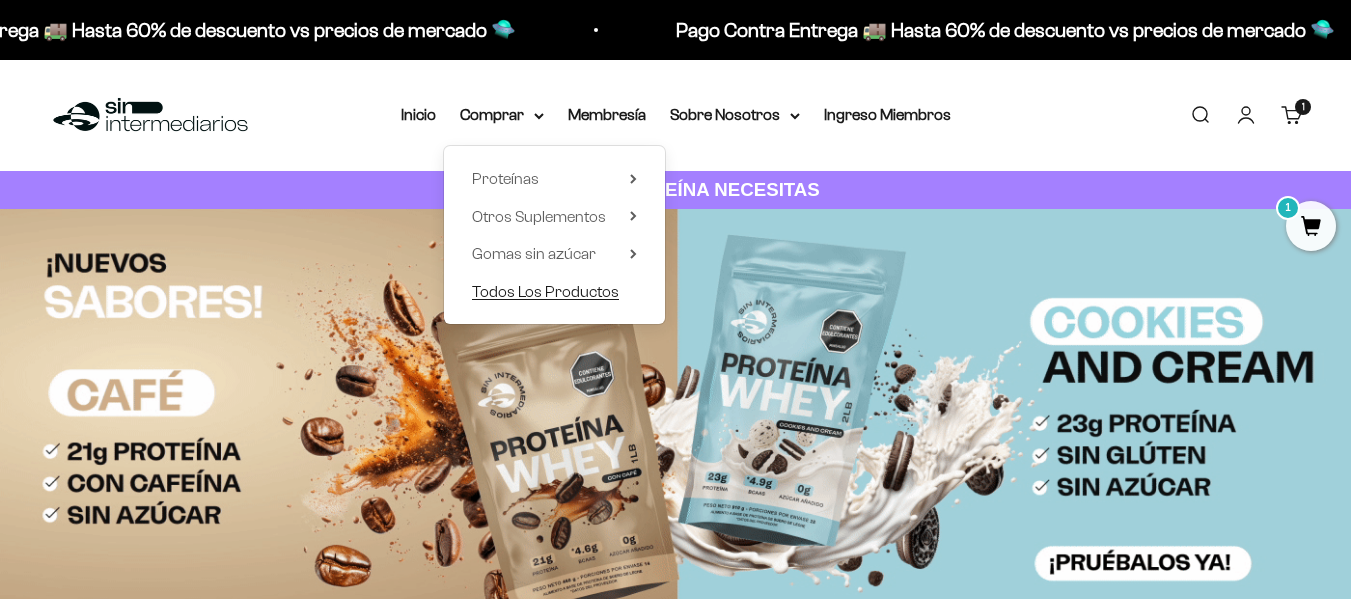 click on "Todos Los Productos" at bounding box center [545, 291] 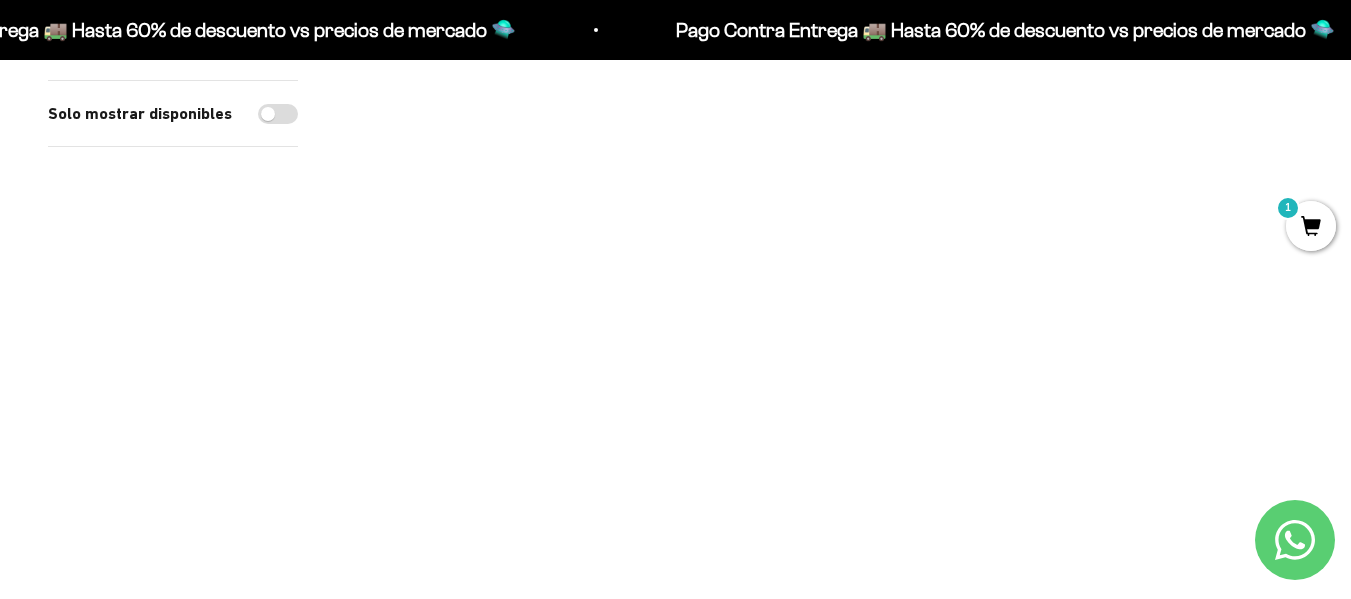 scroll, scrollTop: 3747, scrollLeft: 0, axis: vertical 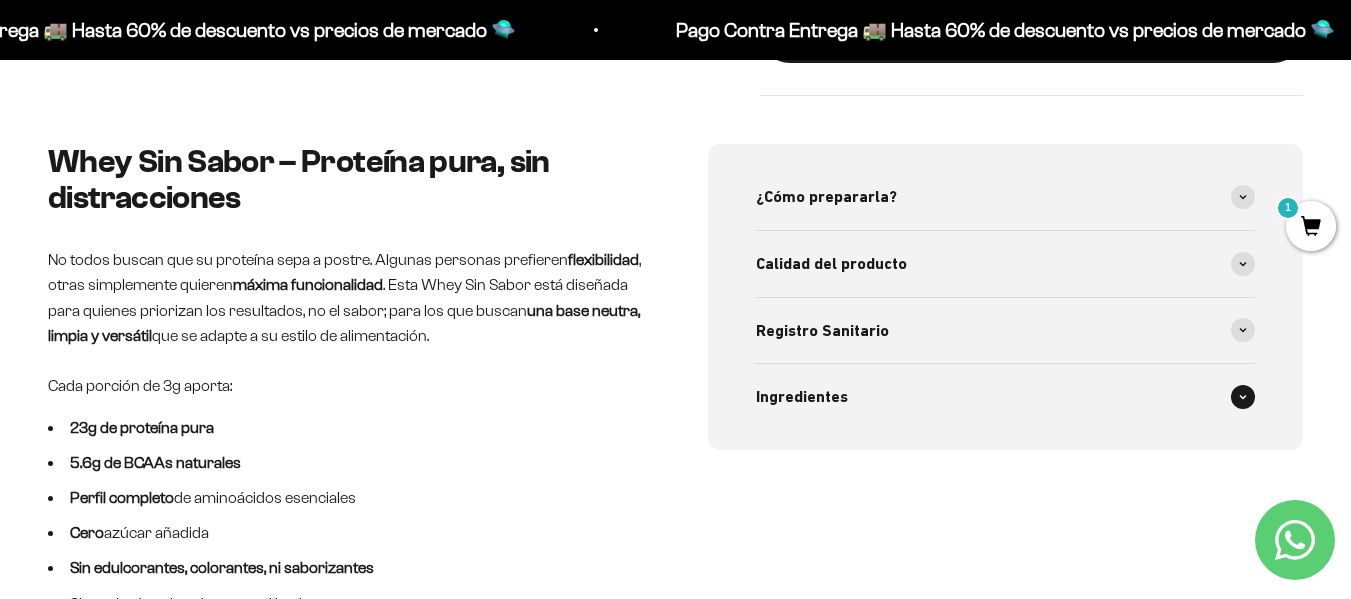 click on "Ingredientes" at bounding box center (1006, 397) 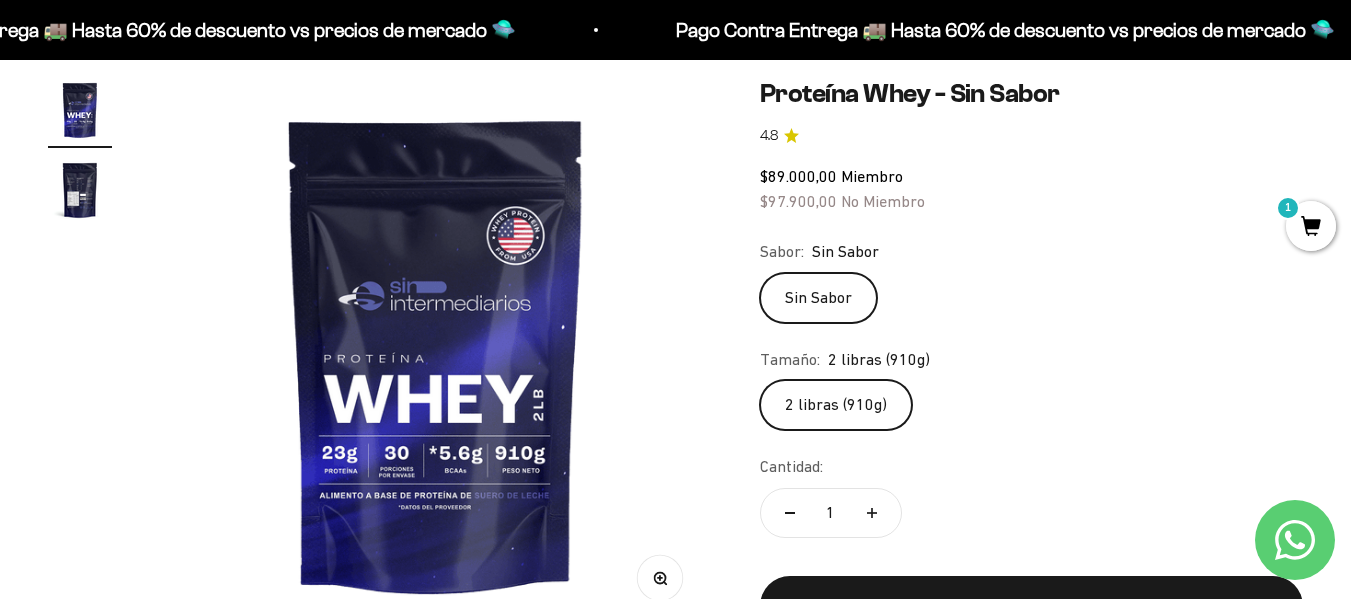 scroll, scrollTop: 181, scrollLeft: 0, axis: vertical 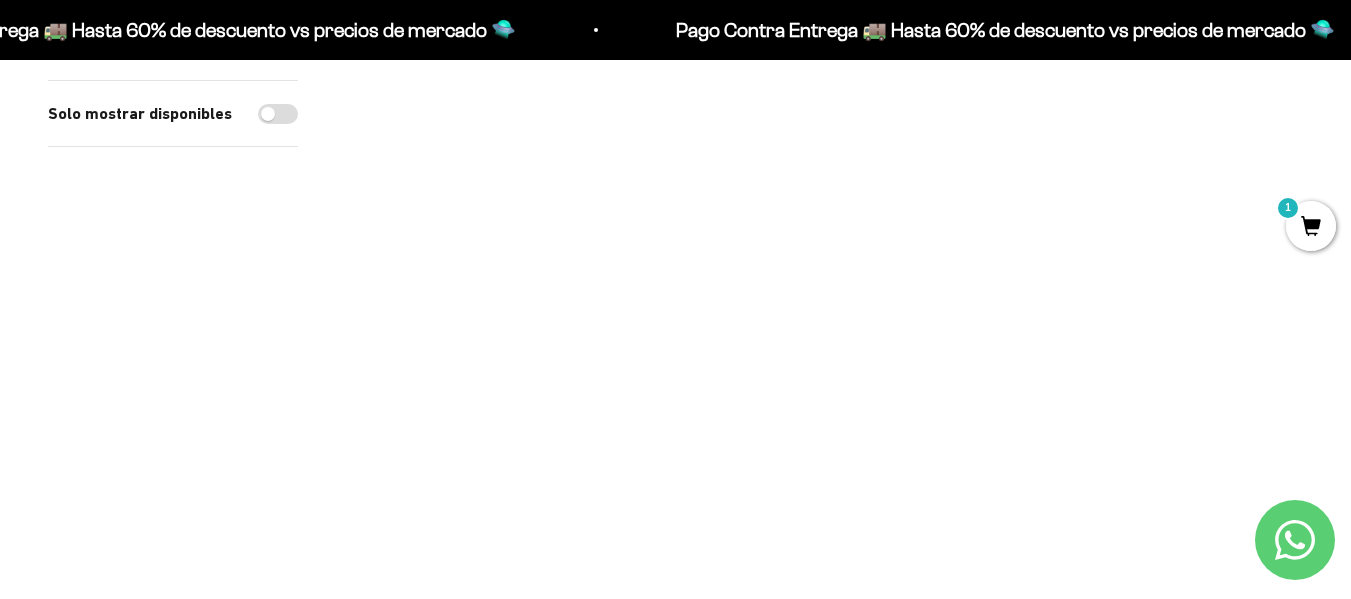 click at bounding box center [824, 454] 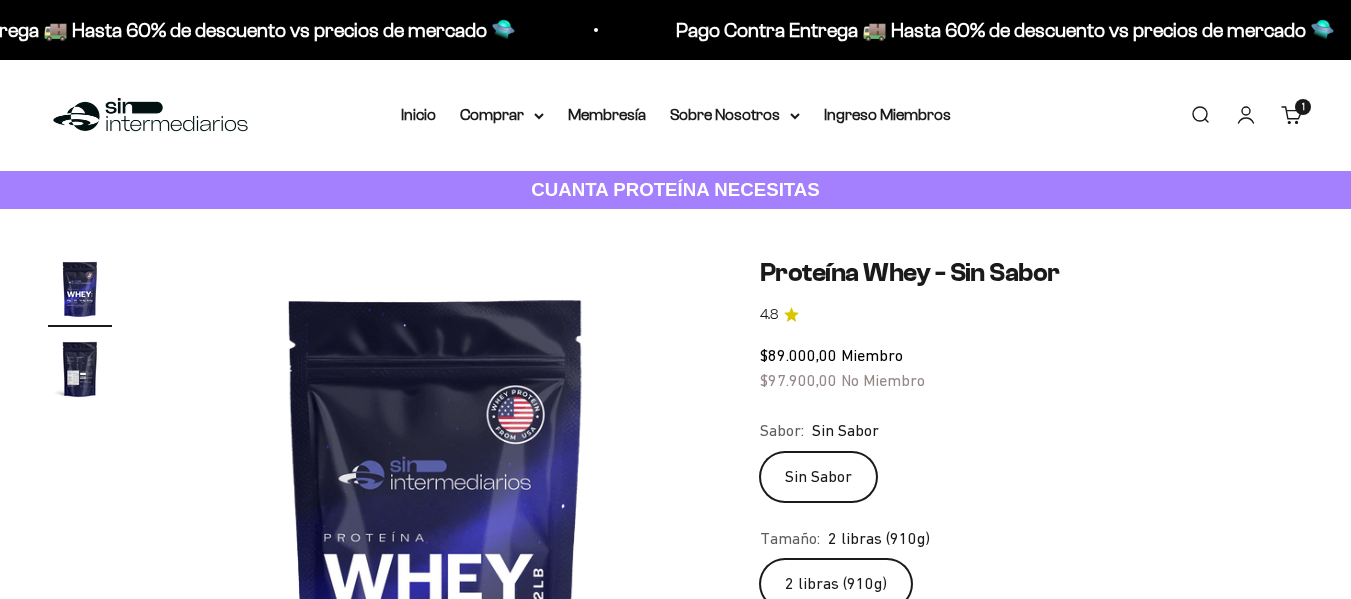 scroll, scrollTop: 0, scrollLeft: 0, axis: both 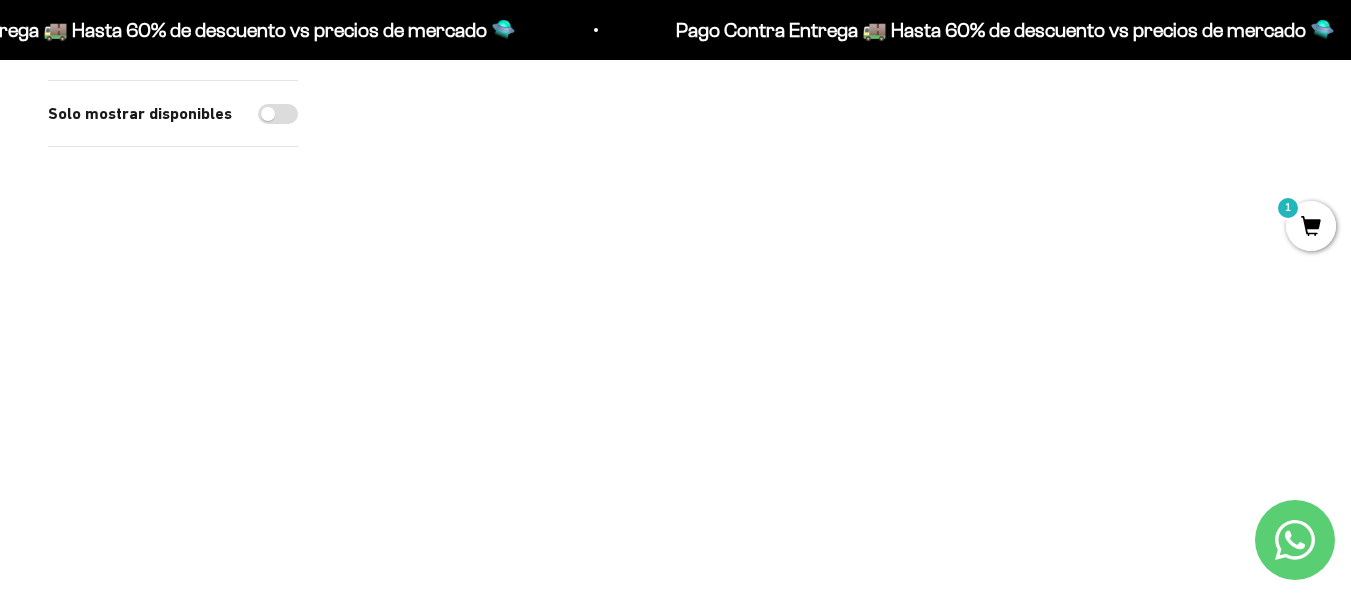 click at bounding box center (497, 253) 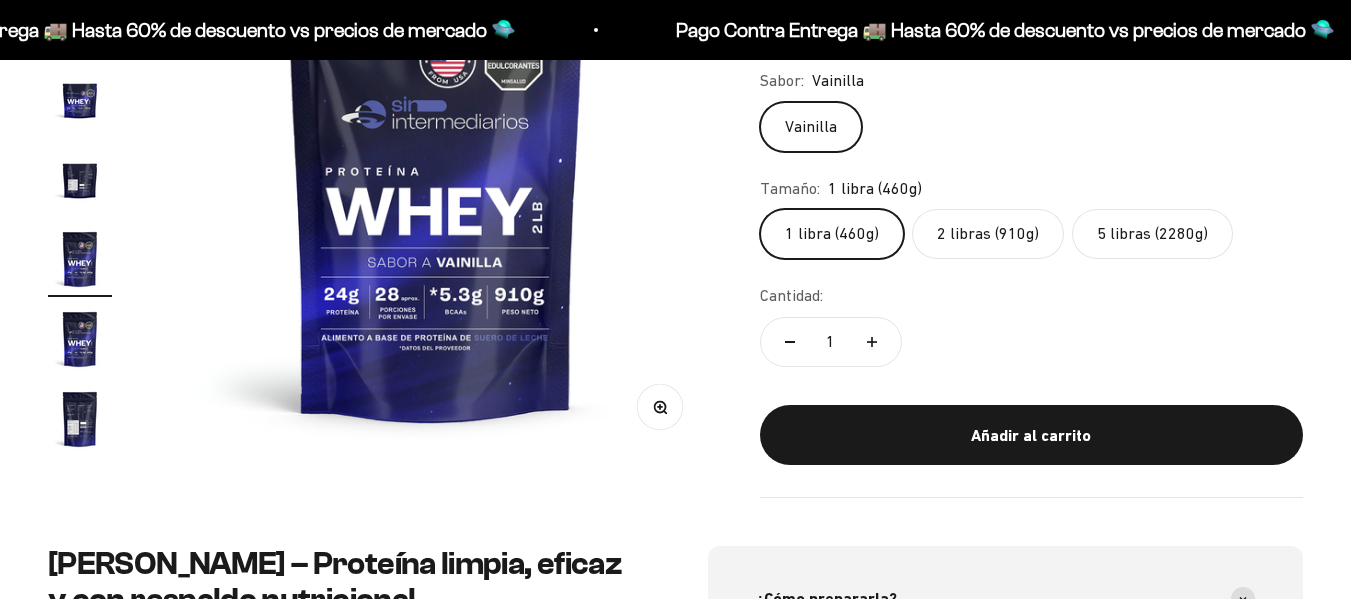 scroll, scrollTop: 720, scrollLeft: 0, axis: vertical 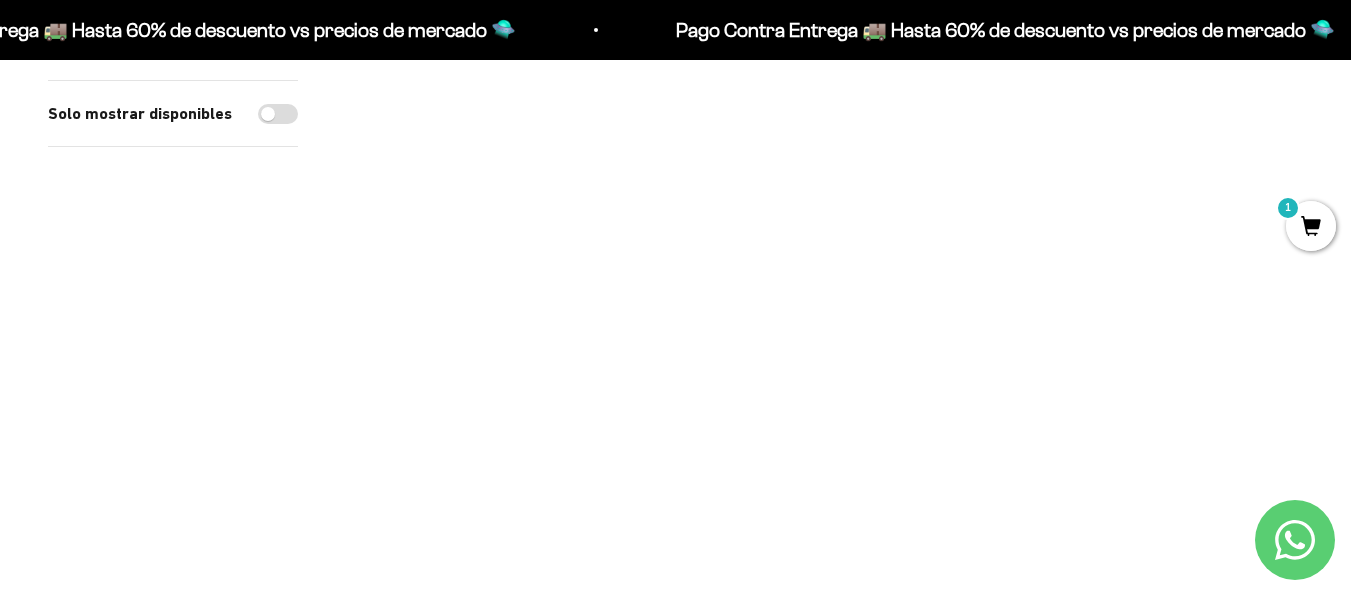 click at bounding box center [497, 316] 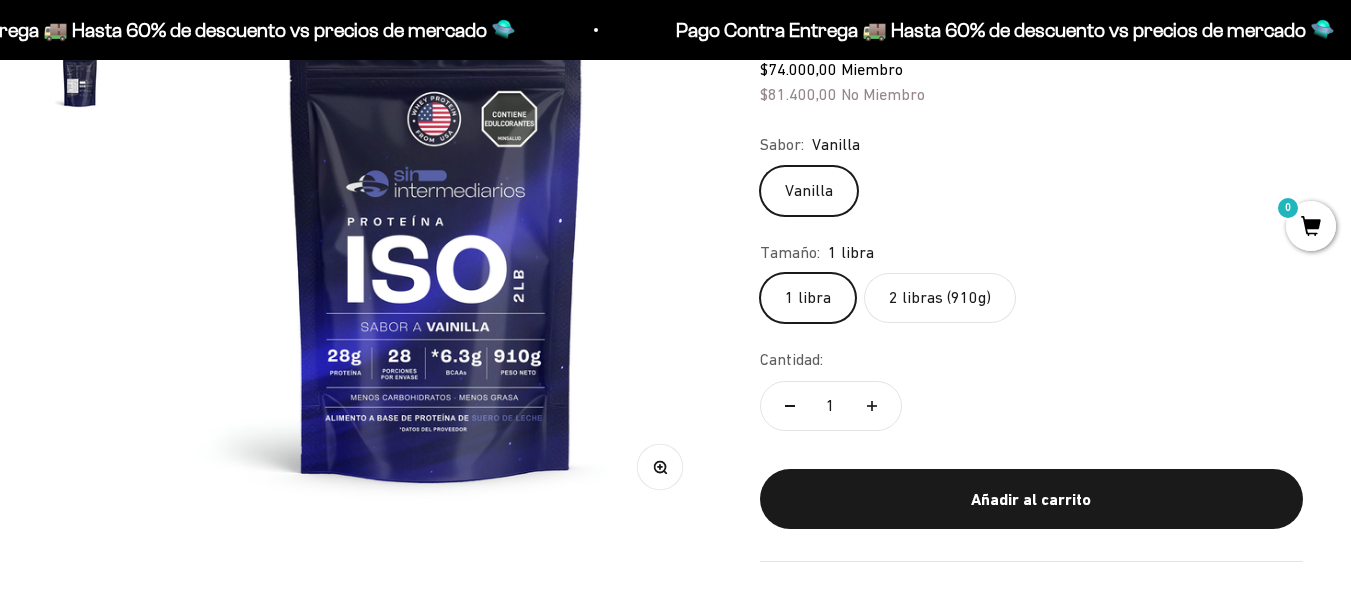 scroll, scrollTop: 291, scrollLeft: 0, axis: vertical 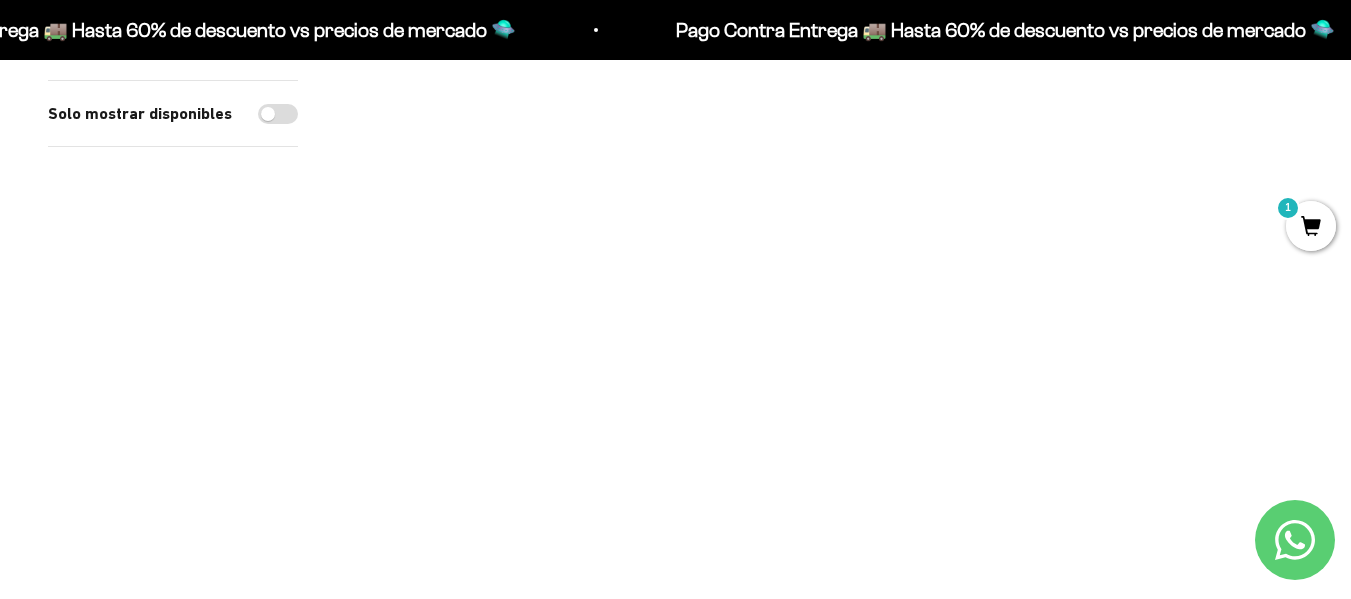 click at bounding box center (497, 101) 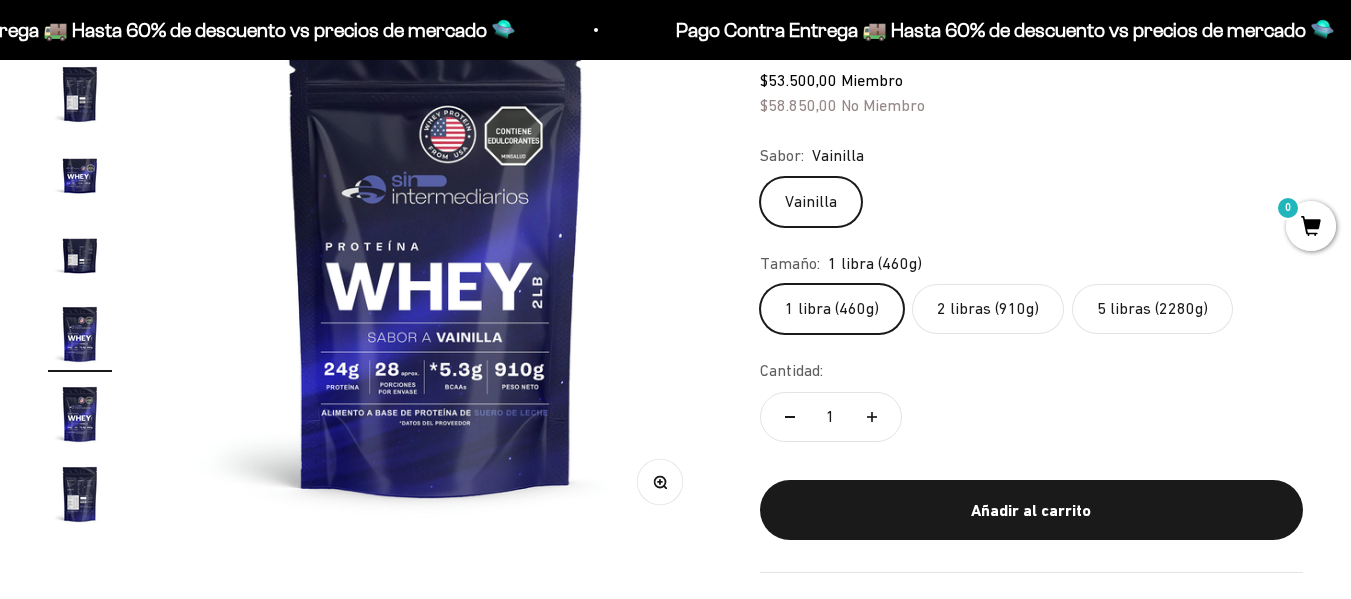 scroll, scrollTop: 662, scrollLeft: 0, axis: vertical 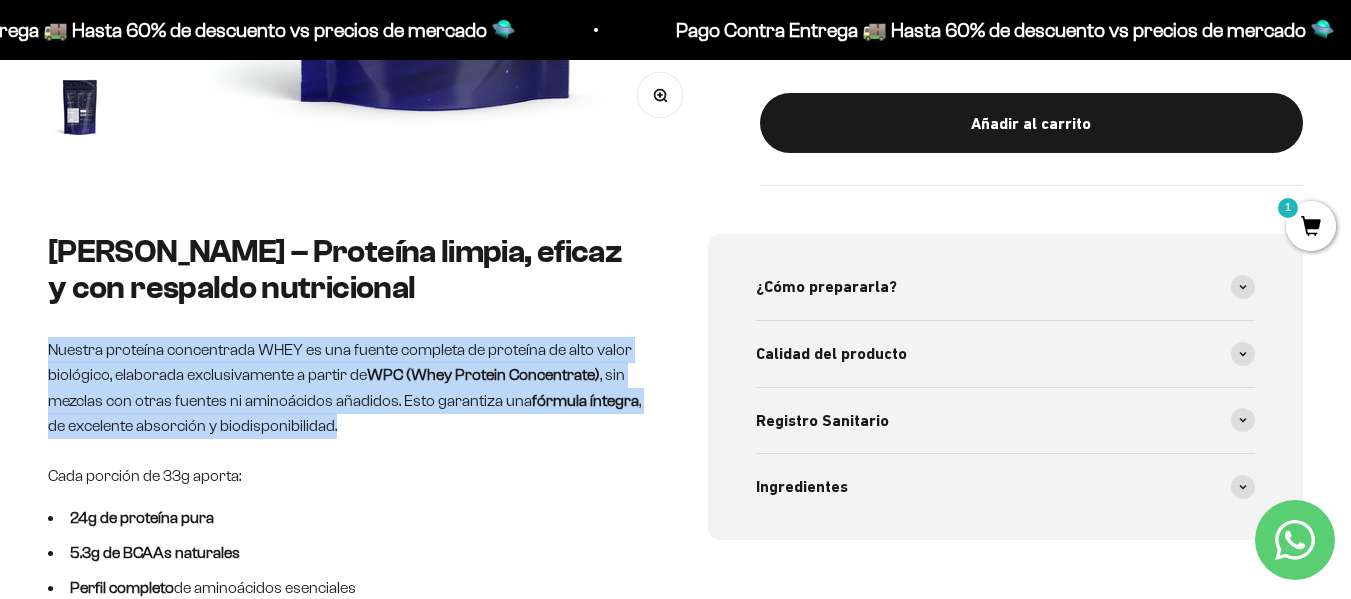 drag, startPoint x: 36, startPoint y: 344, endPoint x: 348, endPoint y: 432, distance: 324.1728 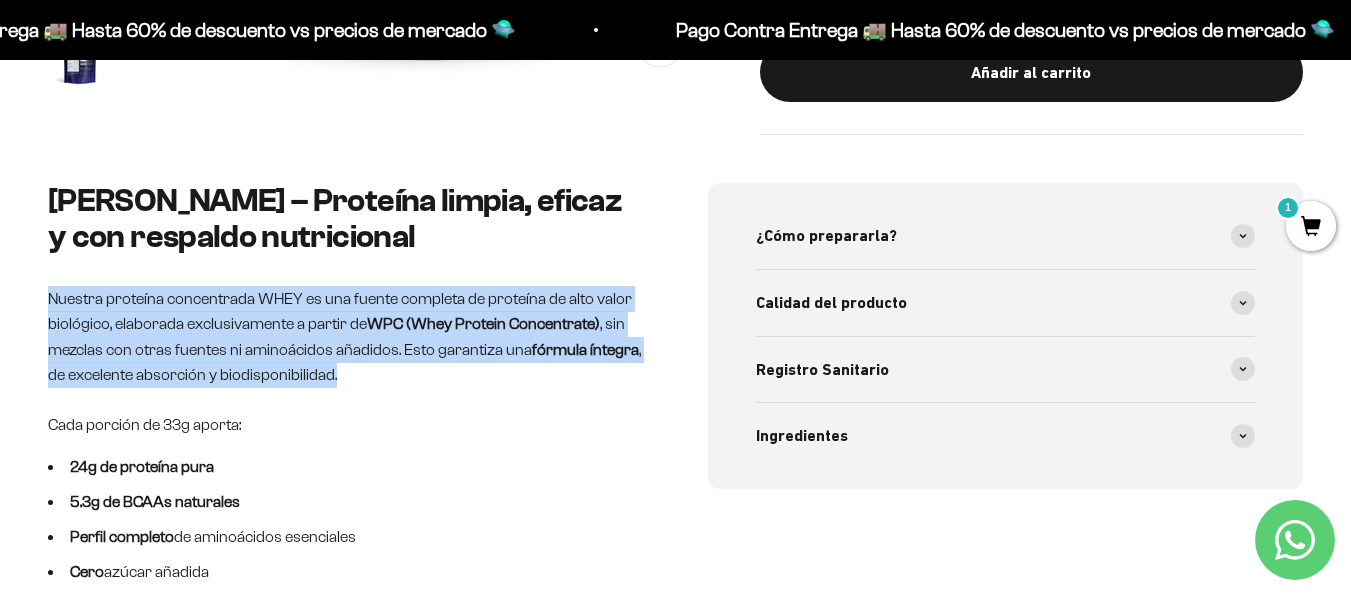 scroll, scrollTop: 712, scrollLeft: 0, axis: vertical 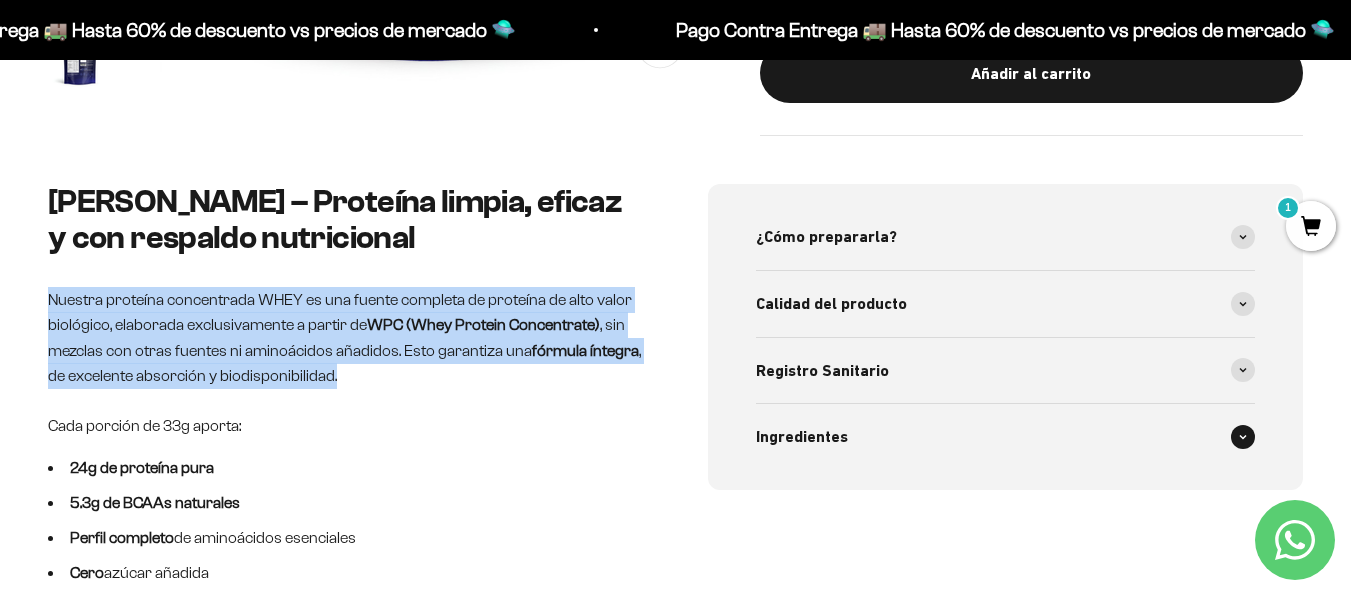 click on "Ingredientes" at bounding box center (1006, 437) 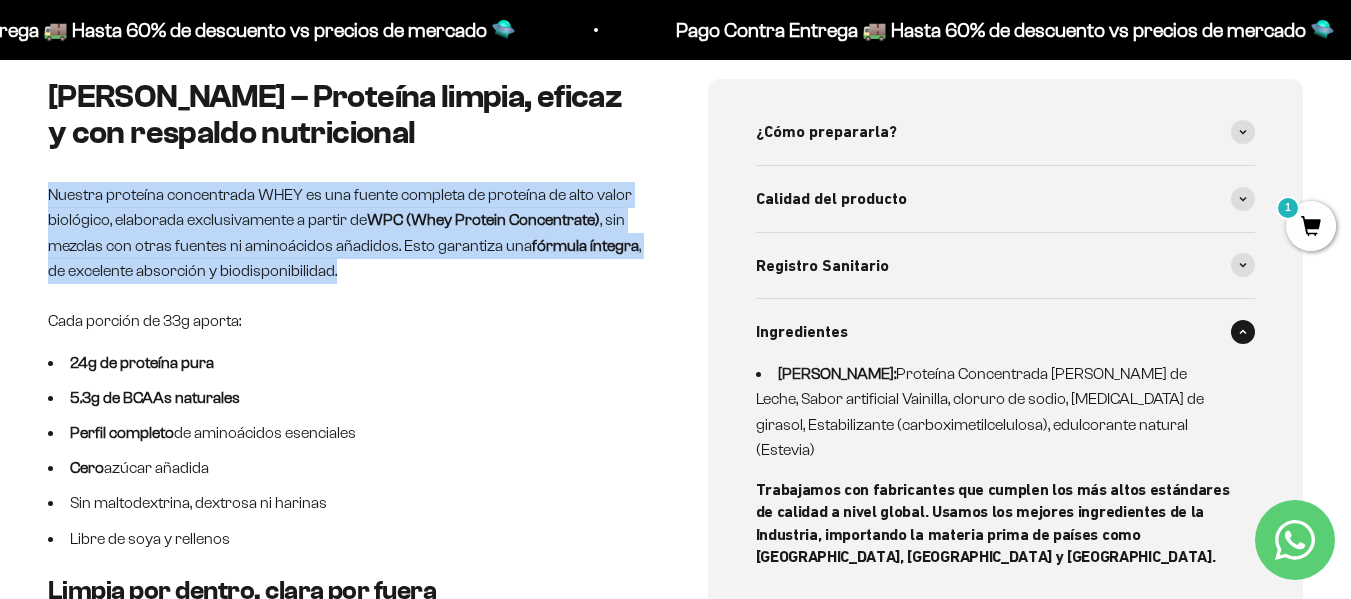 scroll, scrollTop: 818, scrollLeft: 0, axis: vertical 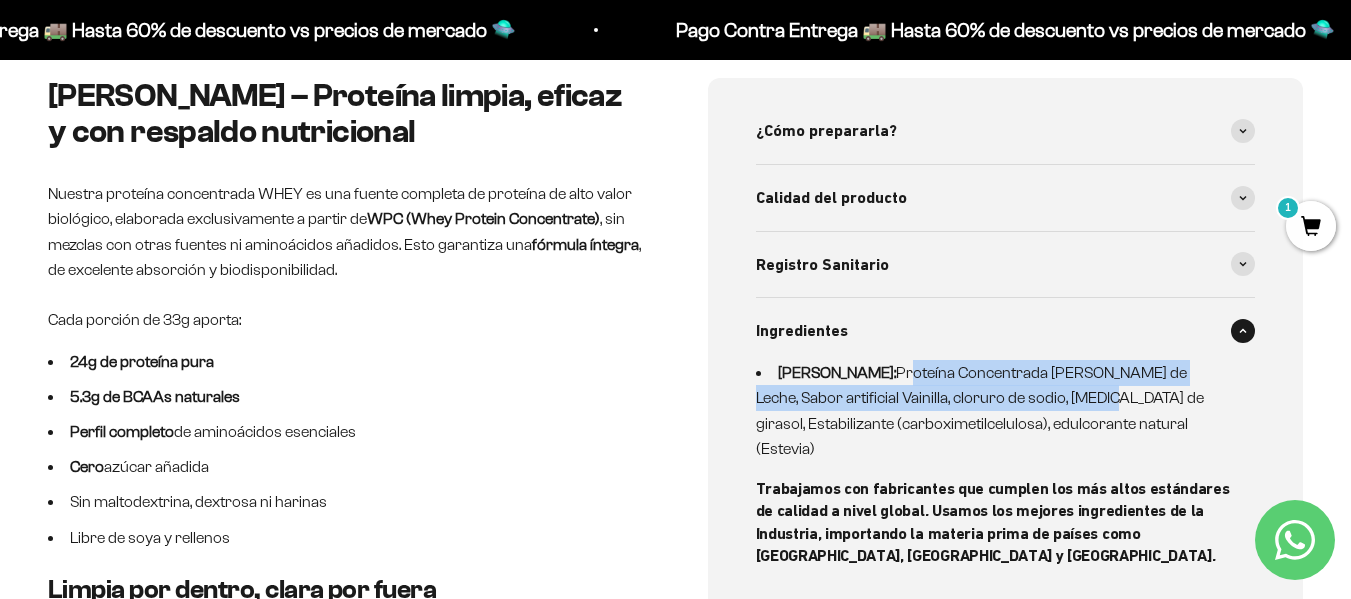 drag, startPoint x: 879, startPoint y: 371, endPoint x: 1038, endPoint y: 399, distance: 161.44658 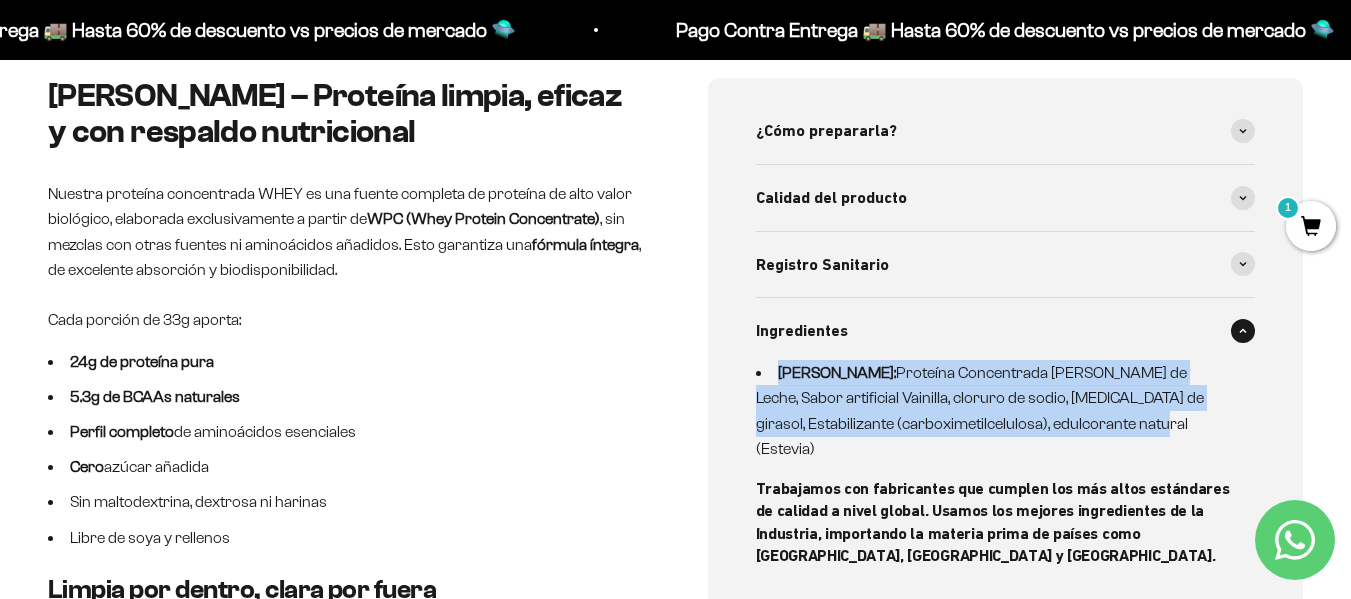 drag, startPoint x: 779, startPoint y: 365, endPoint x: 1088, endPoint y: 419, distance: 313.68295 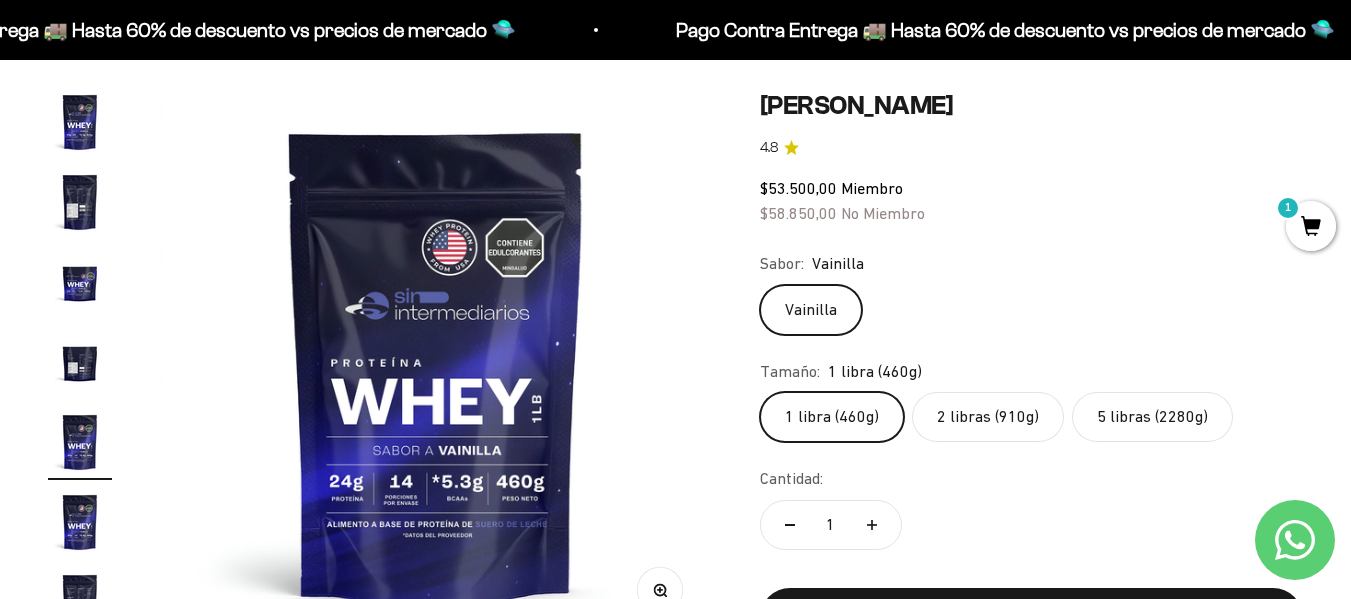 scroll, scrollTop: 161, scrollLeft: 0, axis: vertical 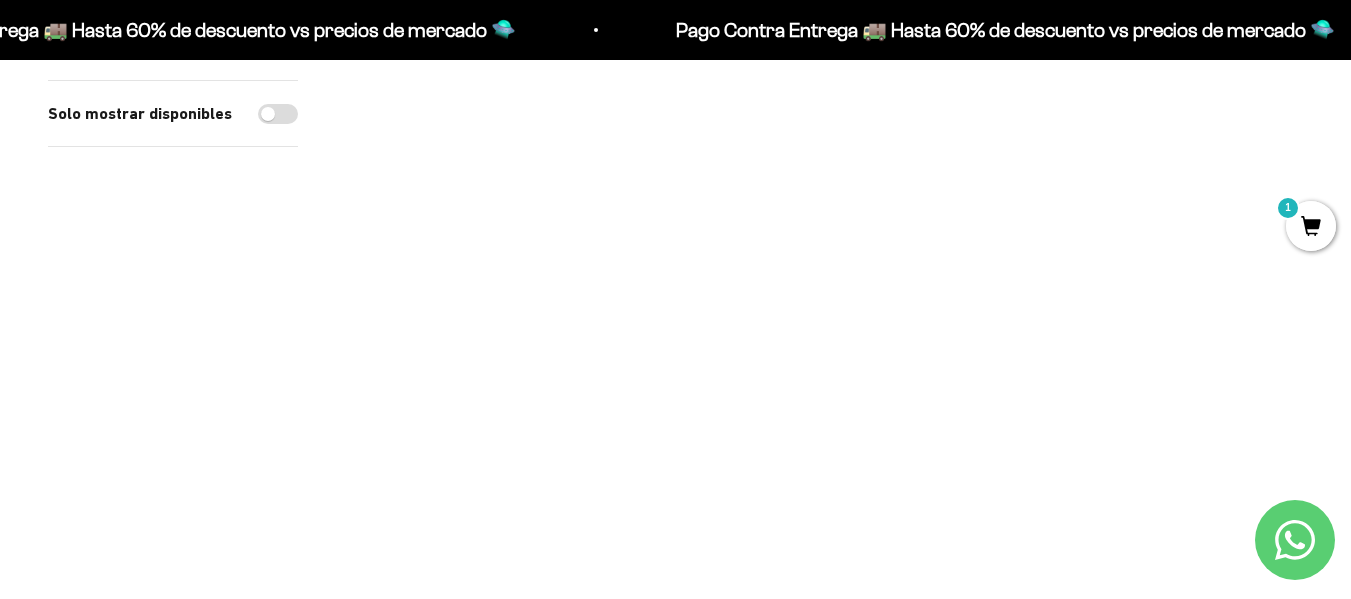 click at bounding box center (1151, 267) 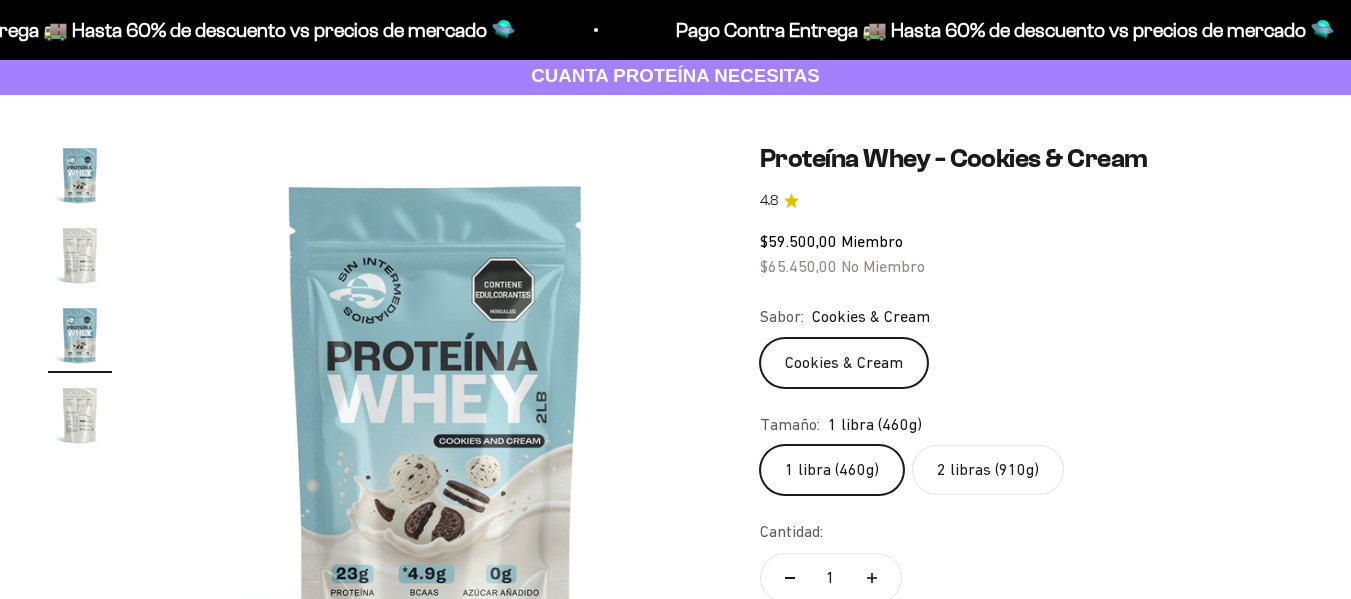 scroll, scrollTop: 172, scrollLeft: 0, axis: vertical 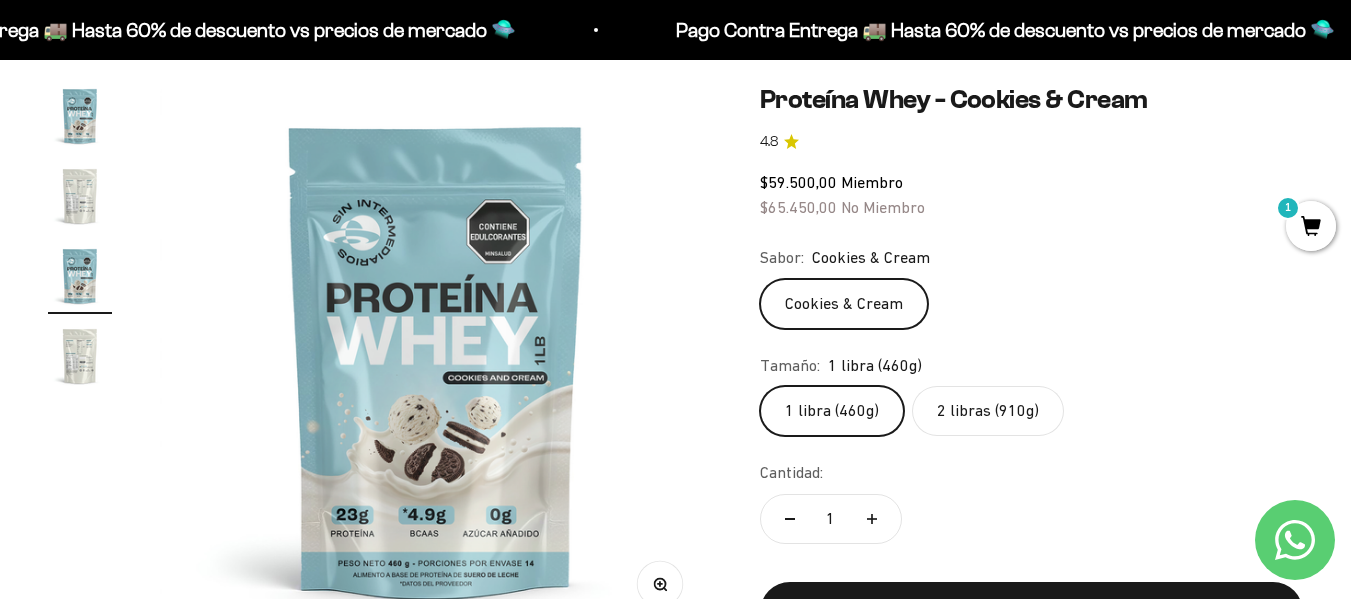 click on "2 libras (910g)" 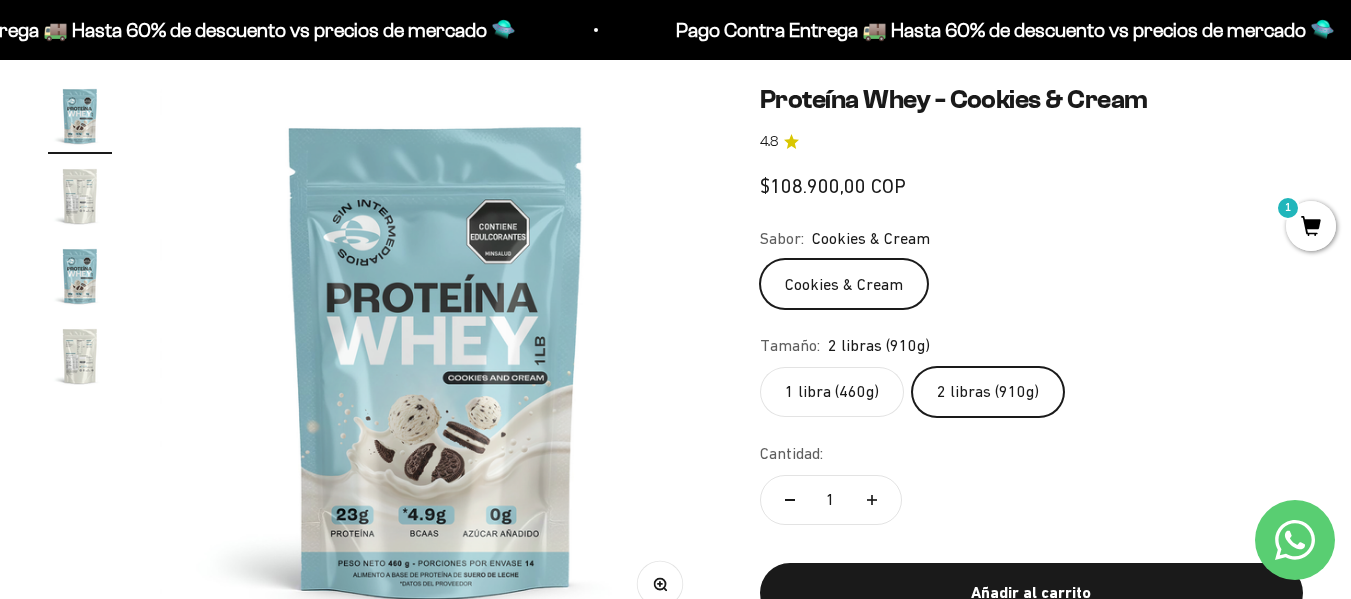 scroll, scrollTop: 0, scrollLeft: 0, axis: both 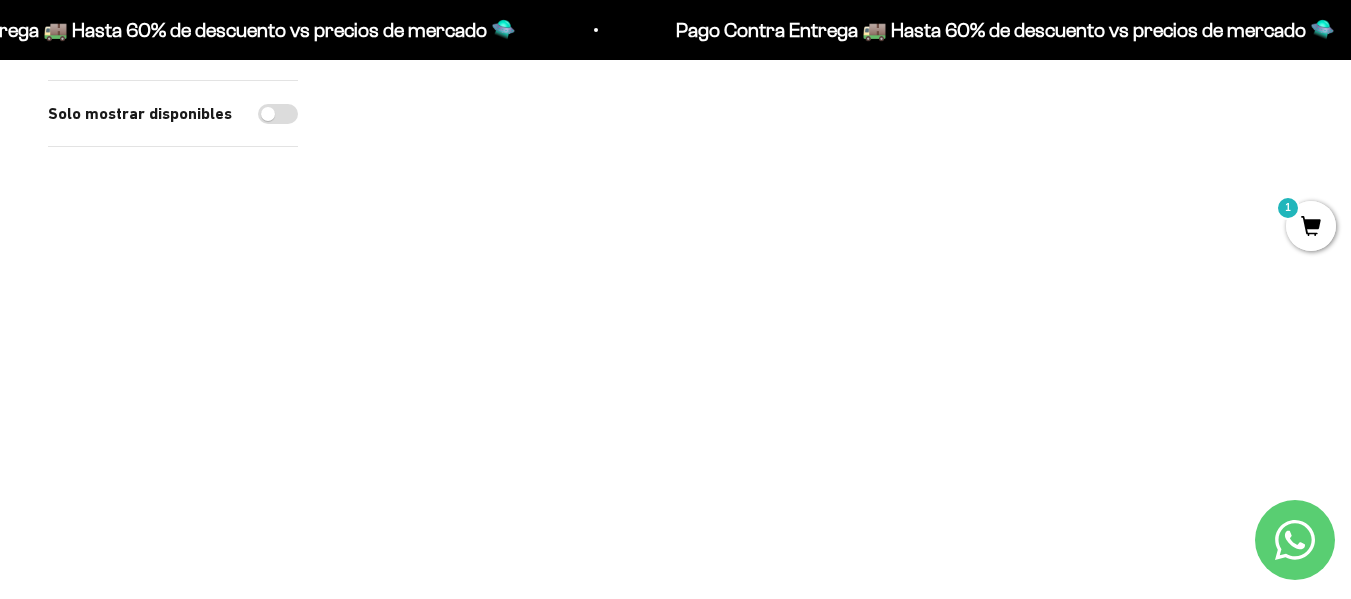 click at bounding box center (1151, 179) 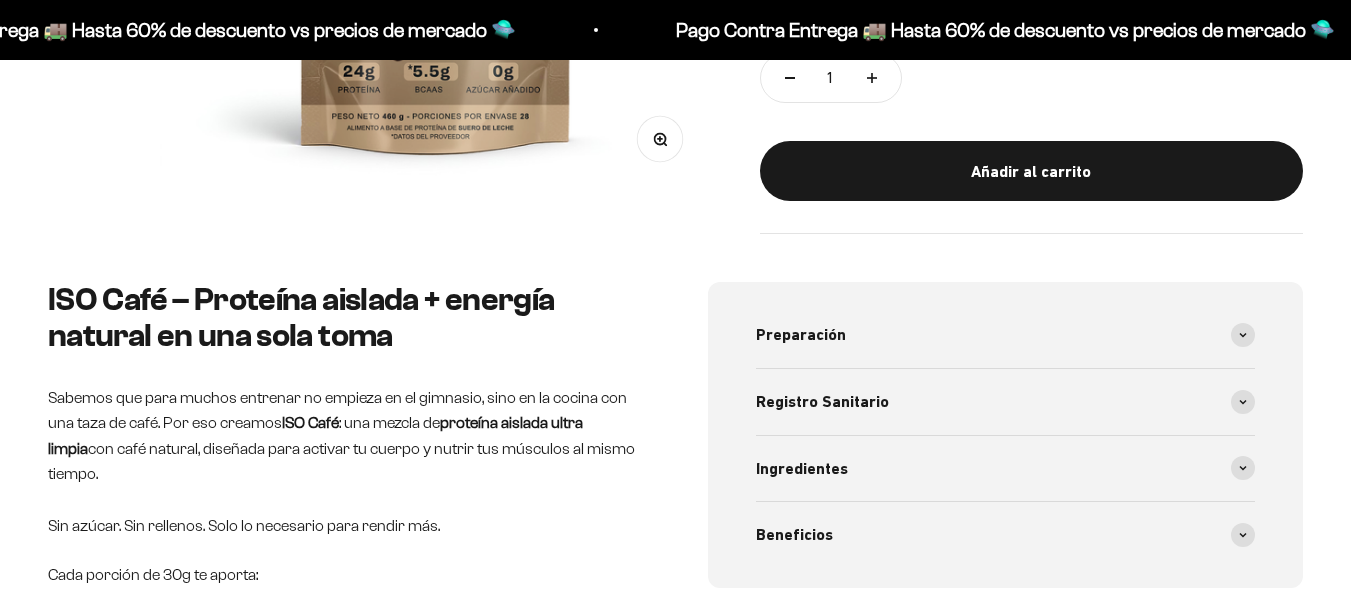 scroll, scrollTop: 621, scrollLeft: 0, axis: vertical 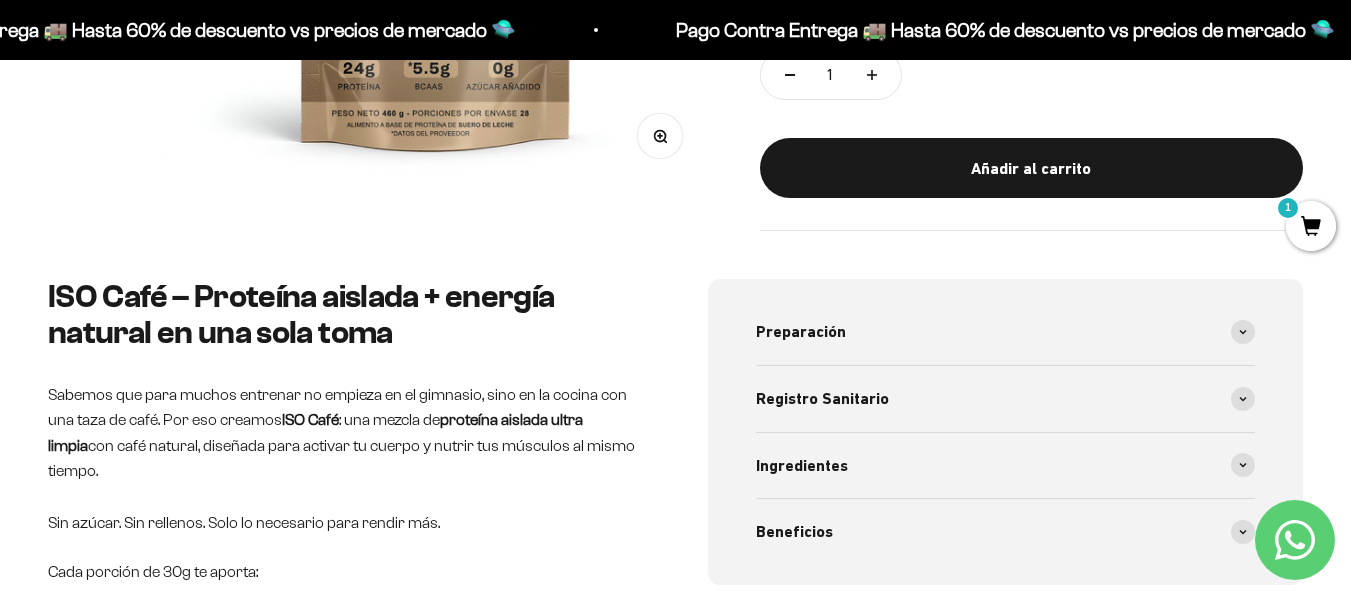 drag, startPoint x: 279, startPoint y: 421, endPoint x: 650, endPoint y: 439, distance: 371.4364 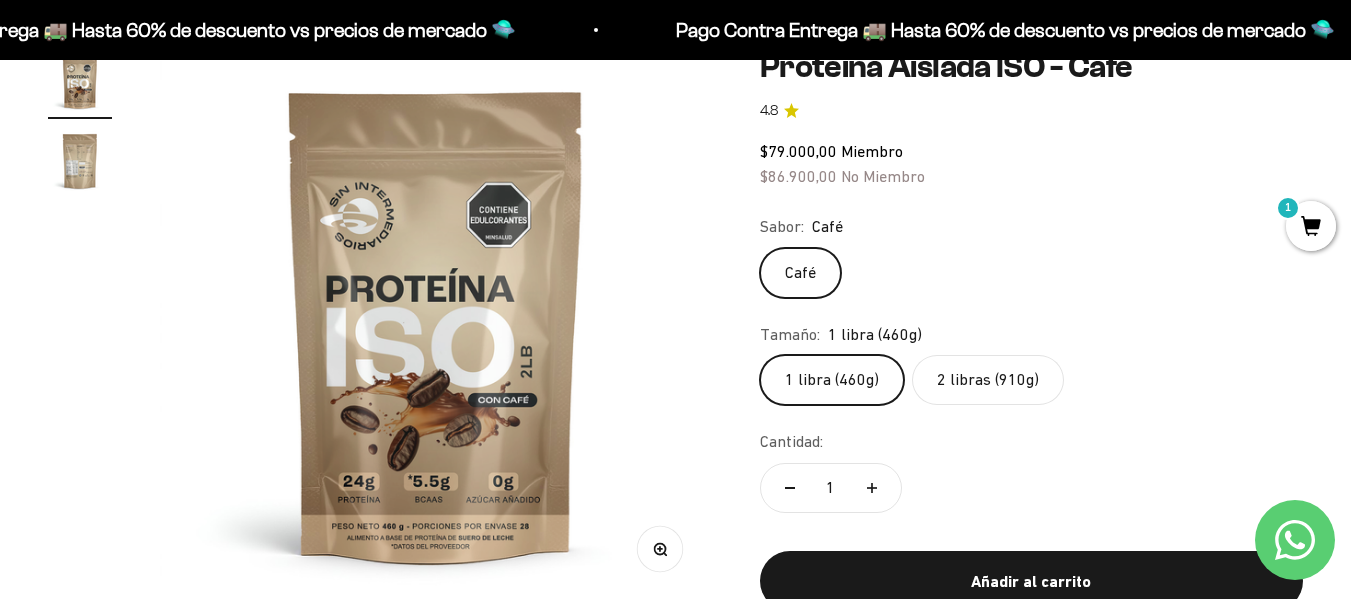 scroll, scrollTop: 206, scrollLeft: 0, axis: vertical 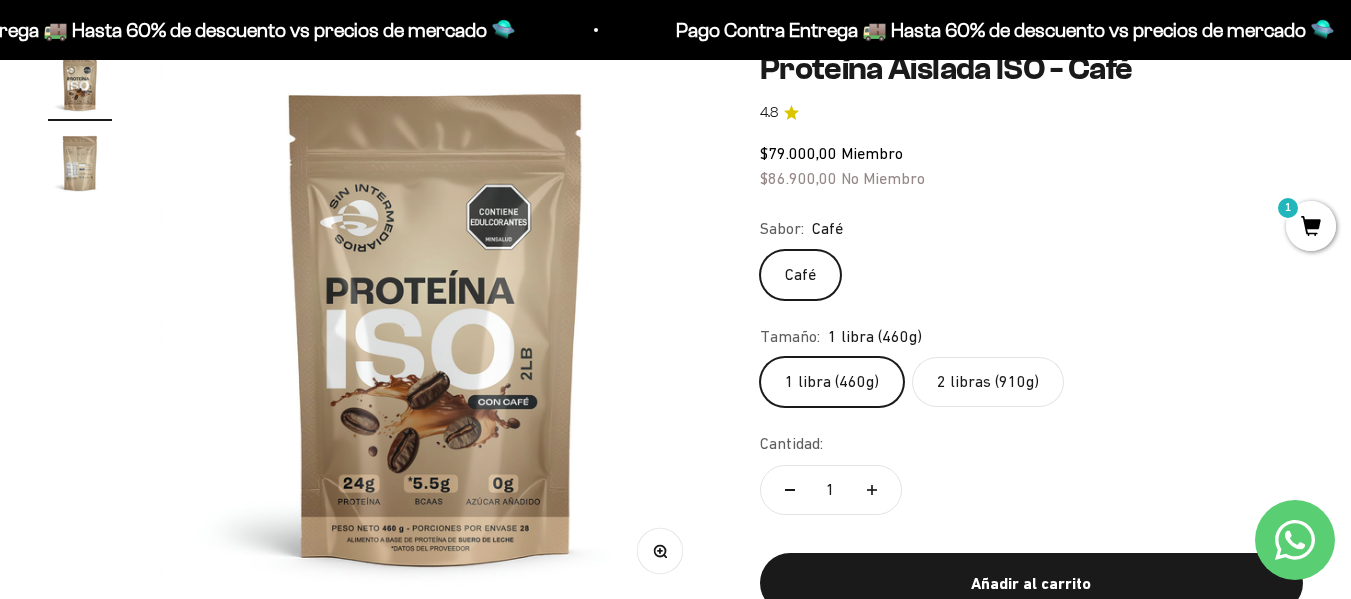 click on "2 libras (910g)" 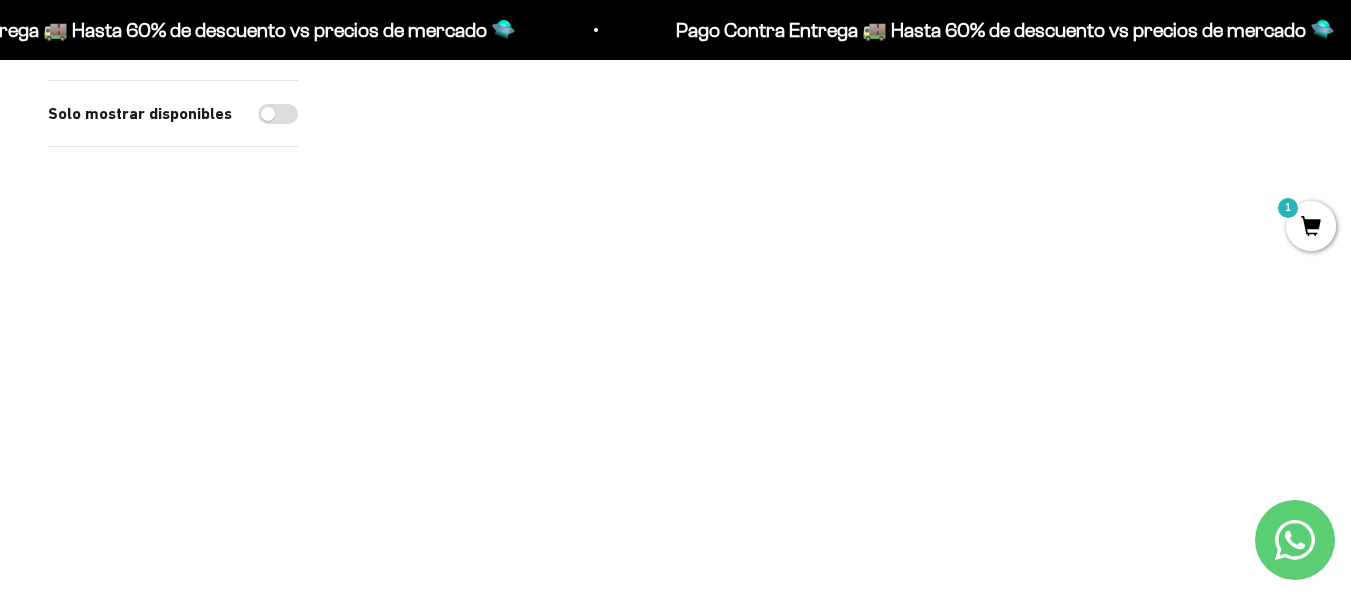 scroll, scrollTop: 2269, scrollLeft: 0, axis: vertical 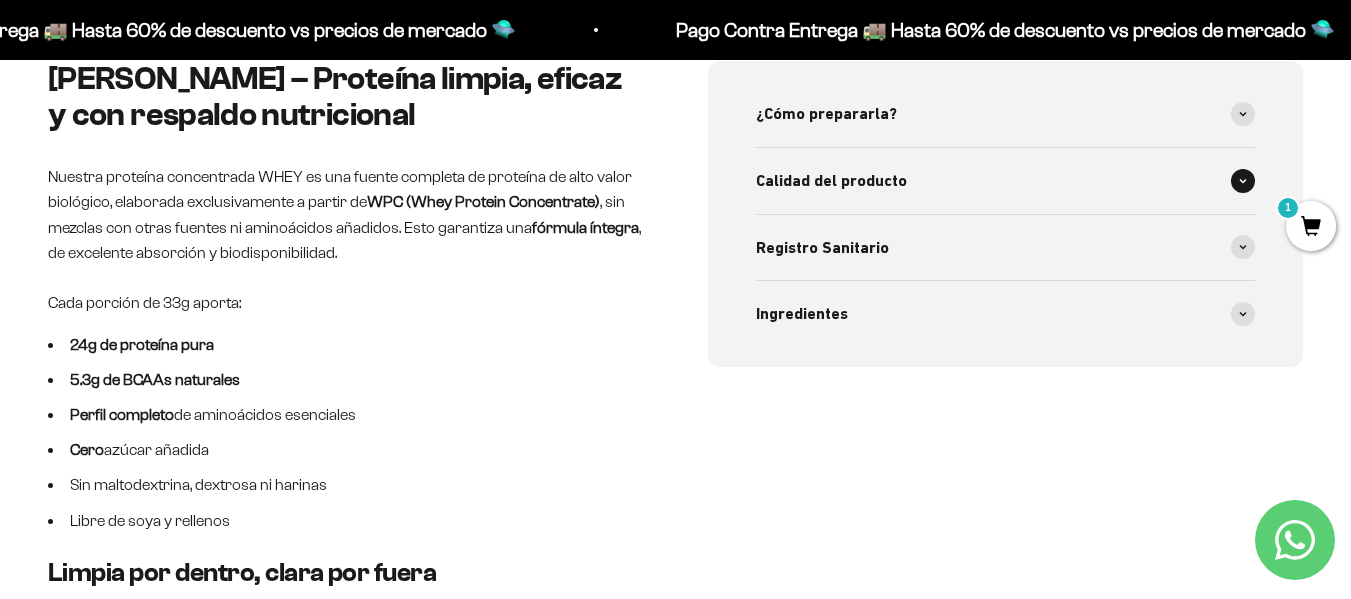 click on "Calidad del producto" at bounding box center [831, 181] 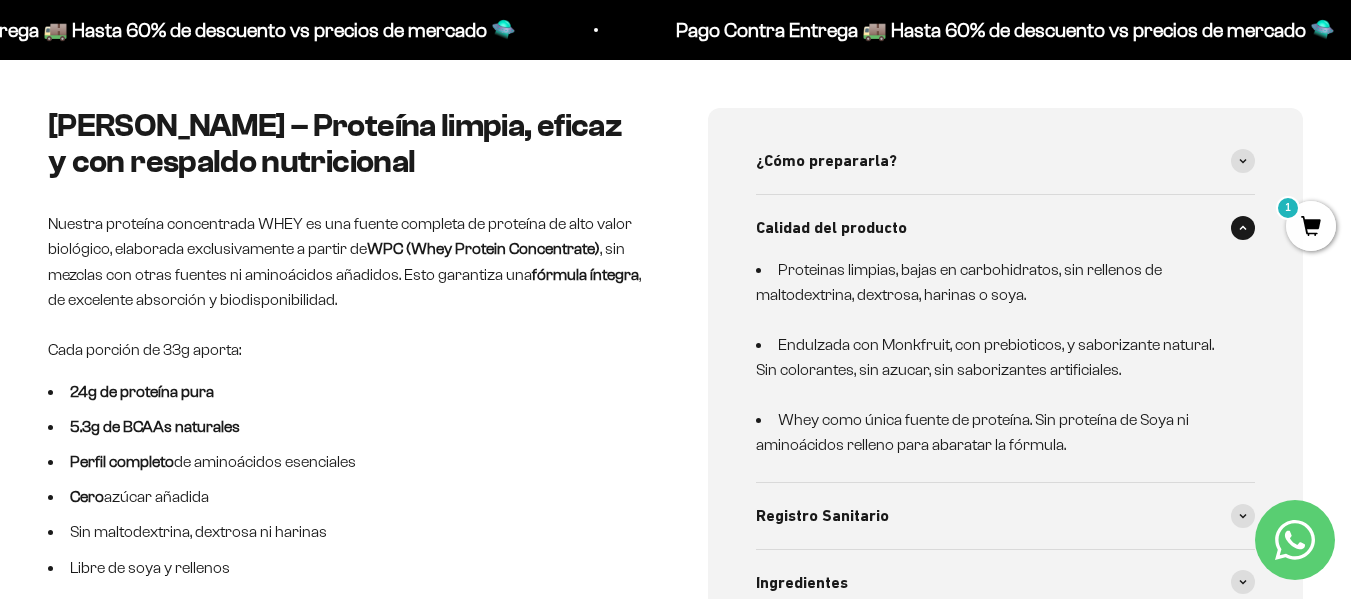 scroll, scrollTop: 786, scrollLeft: 0, axis: vertical 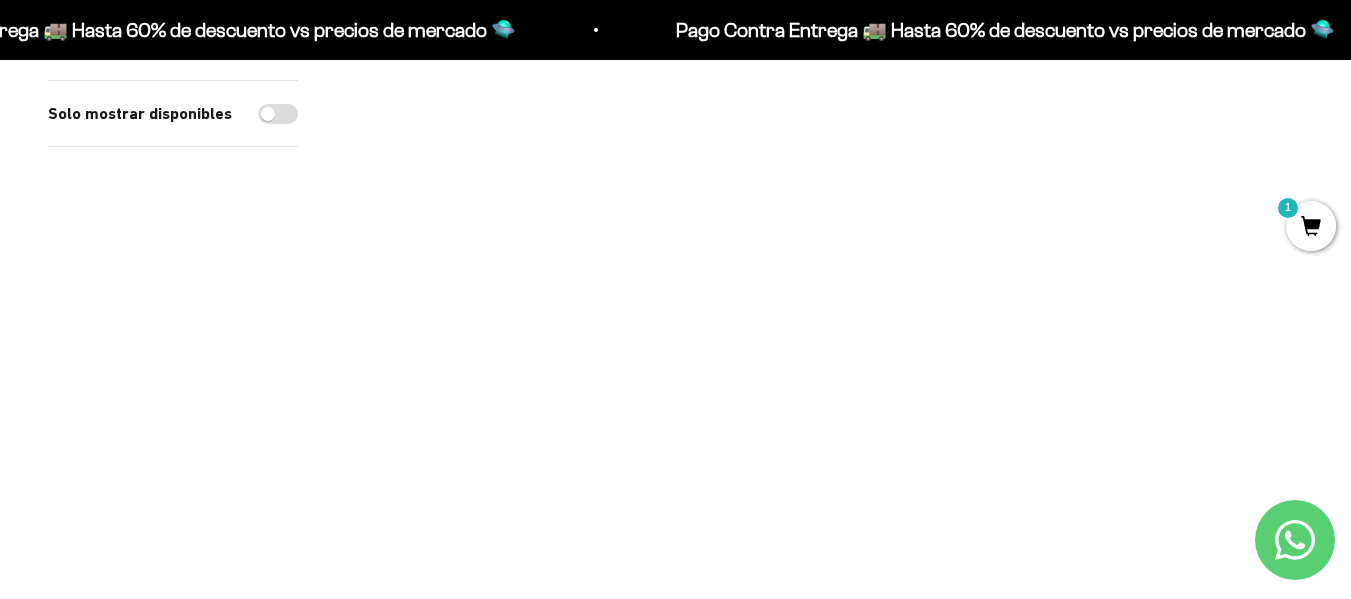 click at bounding box center (497, 302) 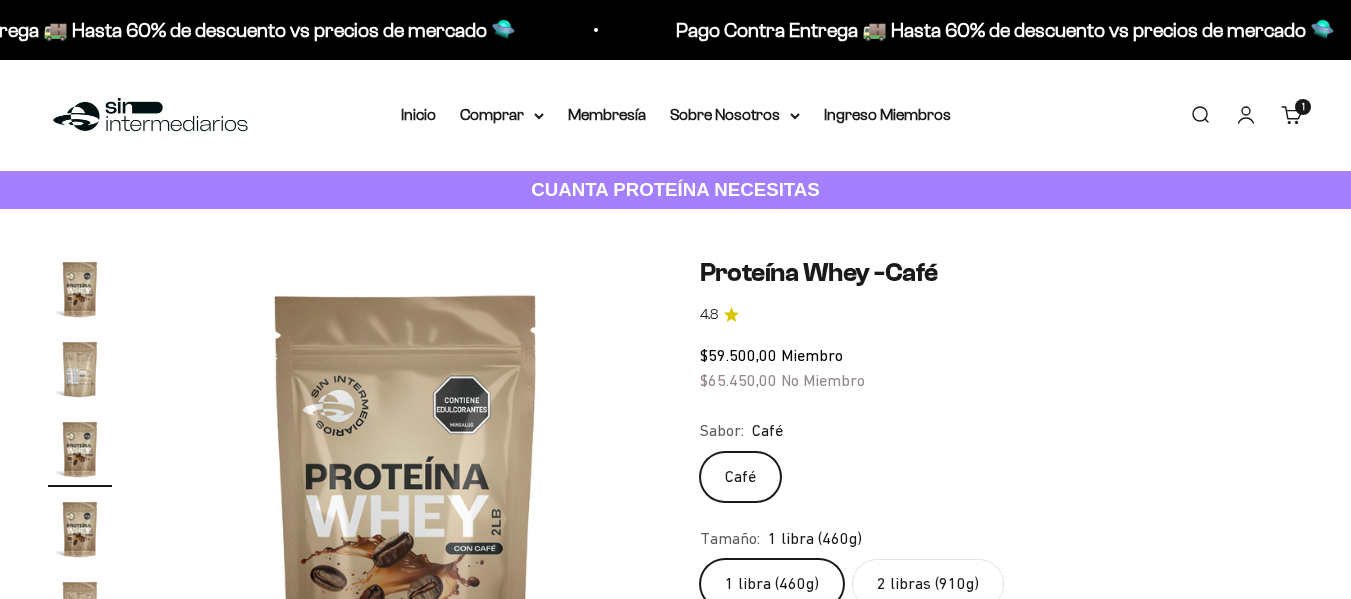 scroll, scrollTop: 0, scrollLeft: 0, axis: both 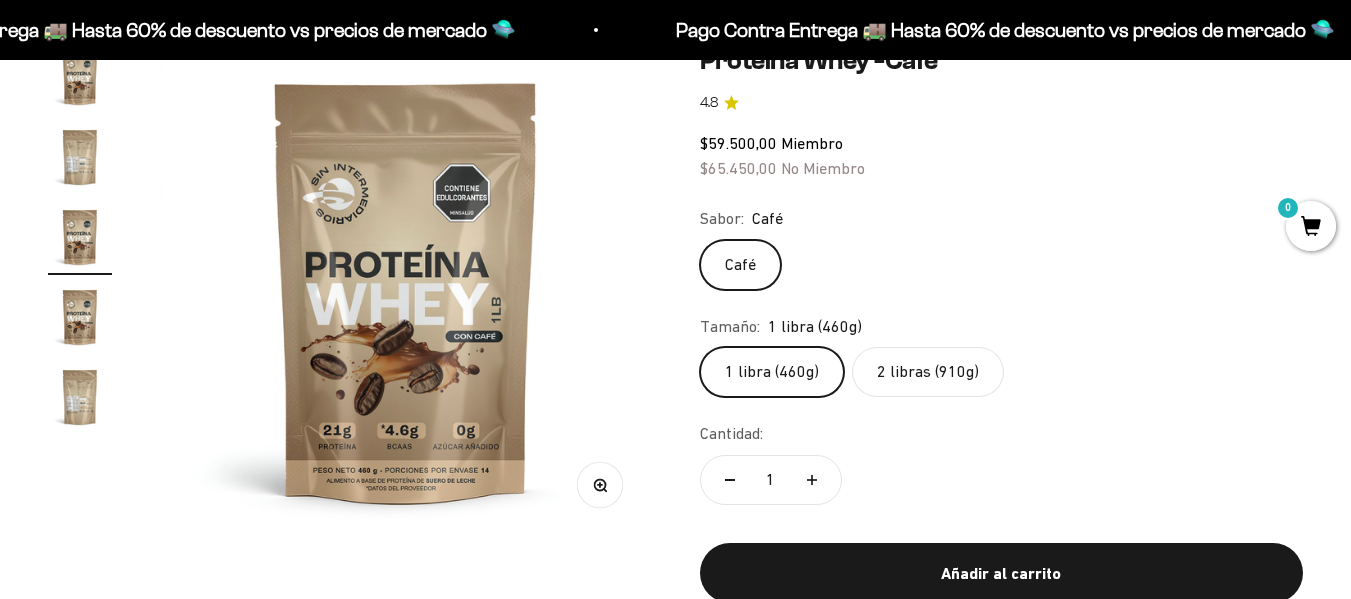click on "2 libras (910g)" 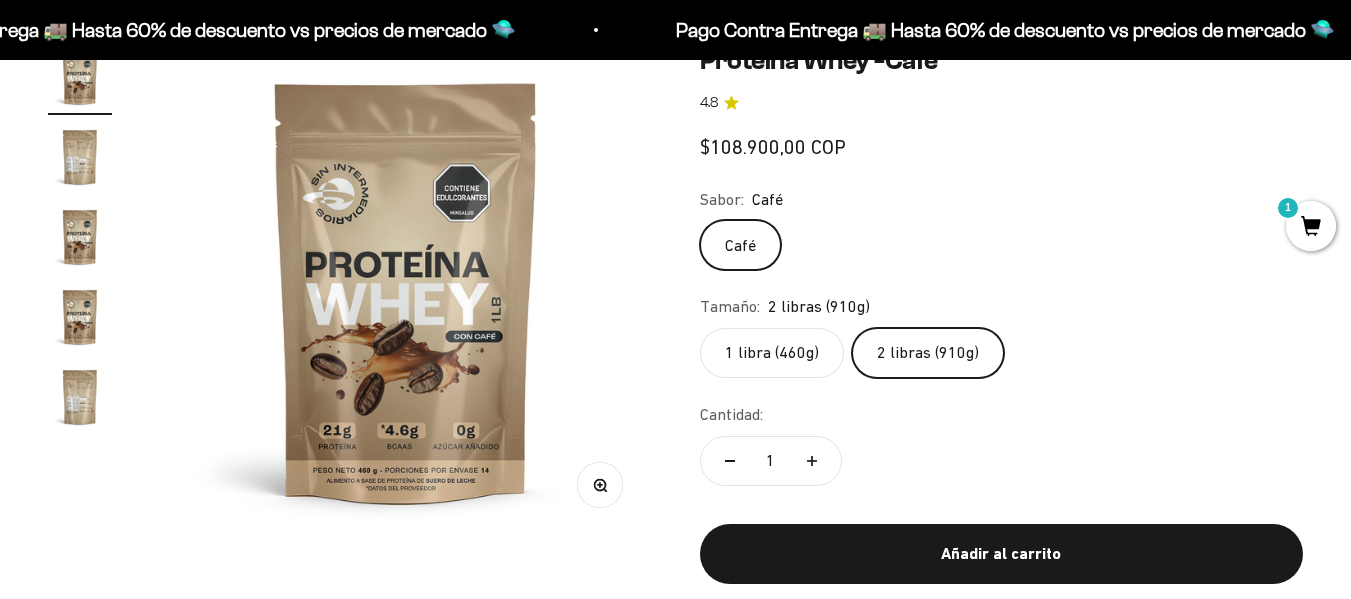 scroll, scrollTop: 0, scrollLeft: 0, axis: both 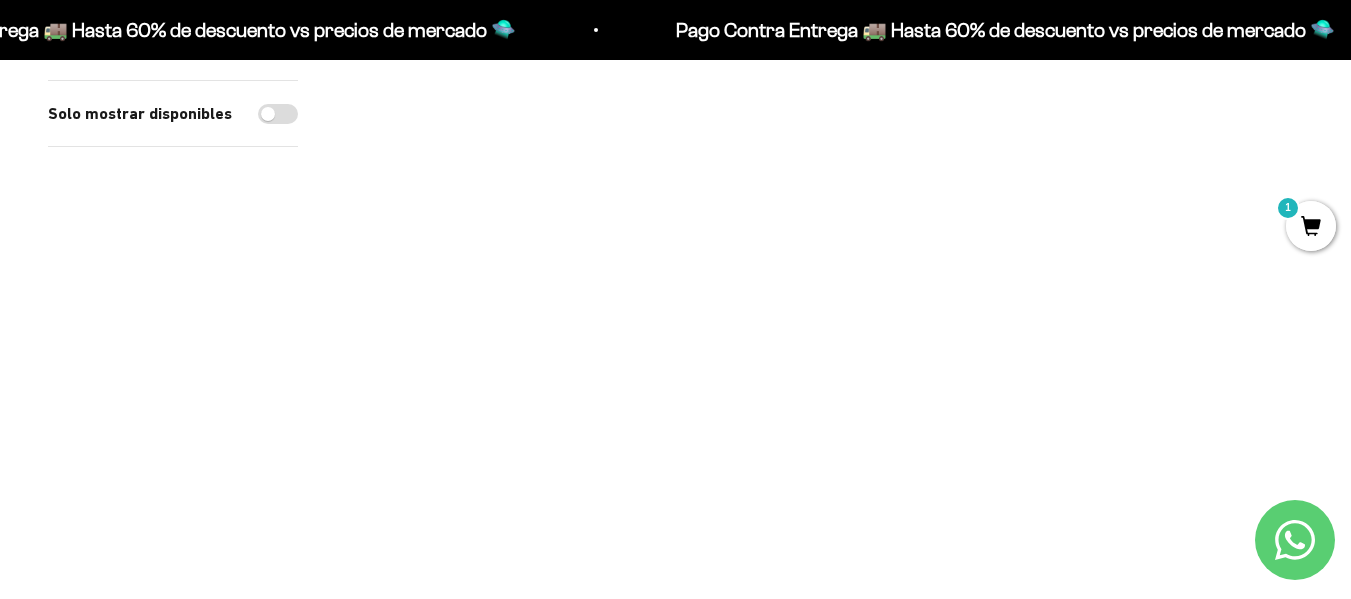 click at bounding box center (497, 79) 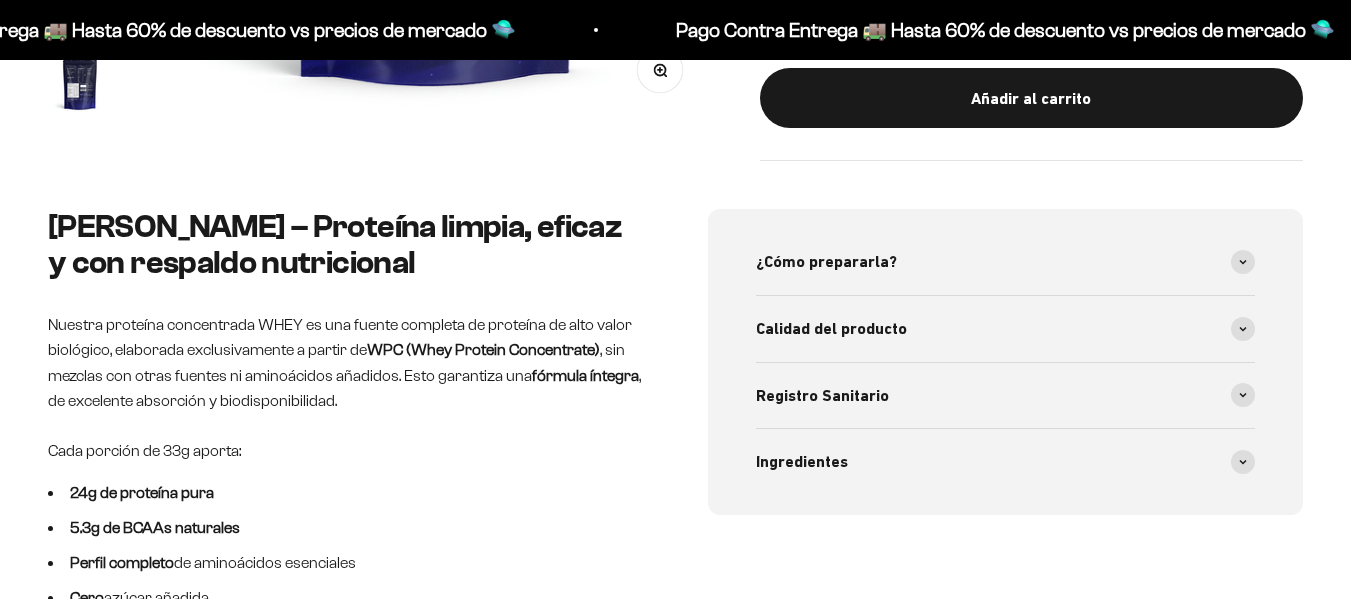 scroll, scrollTop: 709, scrollLeft: 0, axis: vertical 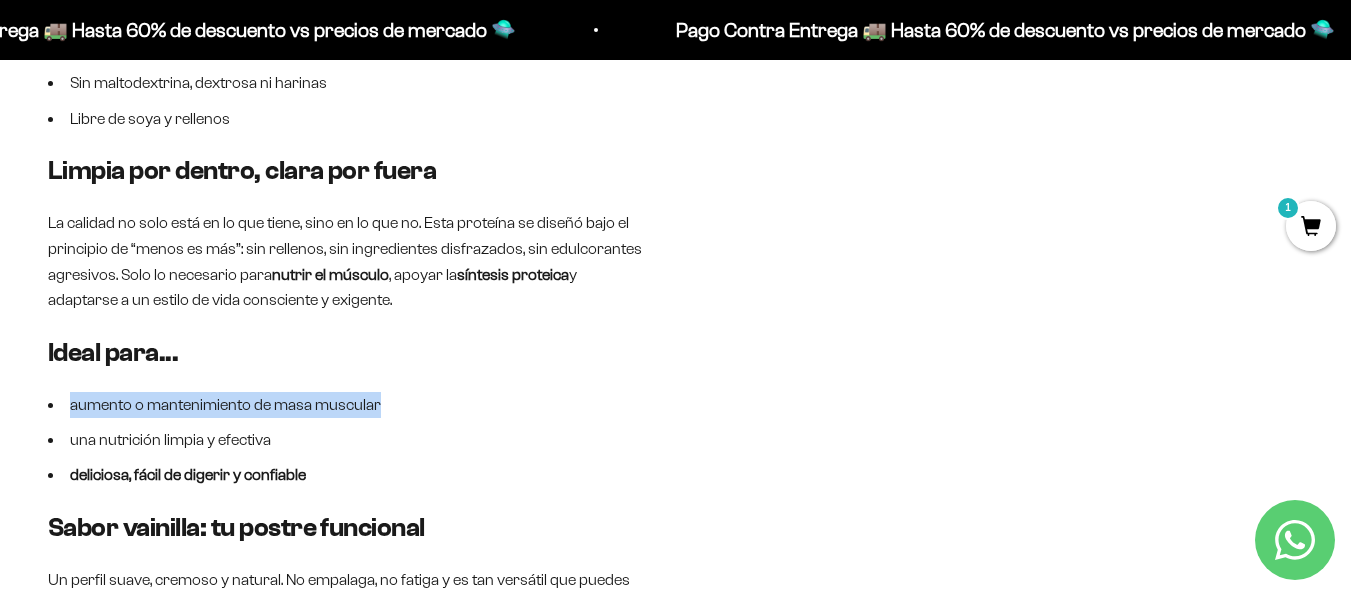 drag, startPoint x: 65, startPoint y: 406, endPoint x: 418, endPoint y: 399, distance: 353.0694 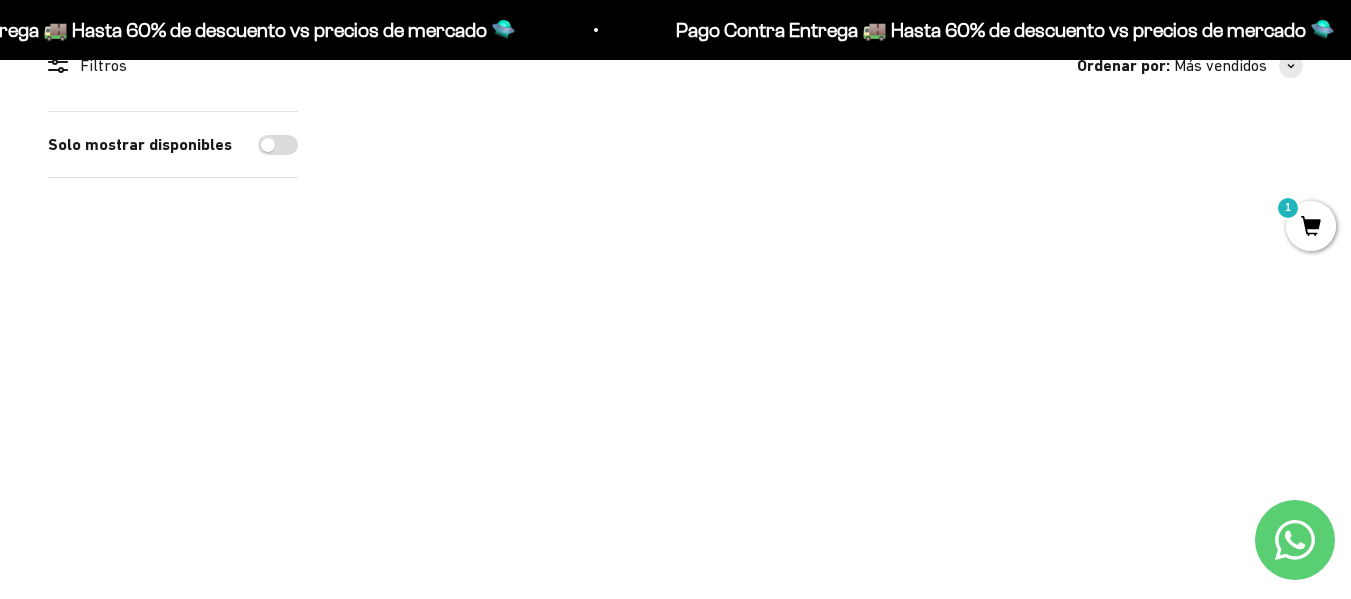 scroll, scrollTop: 203, scrollLeft: 0, axis: vertical 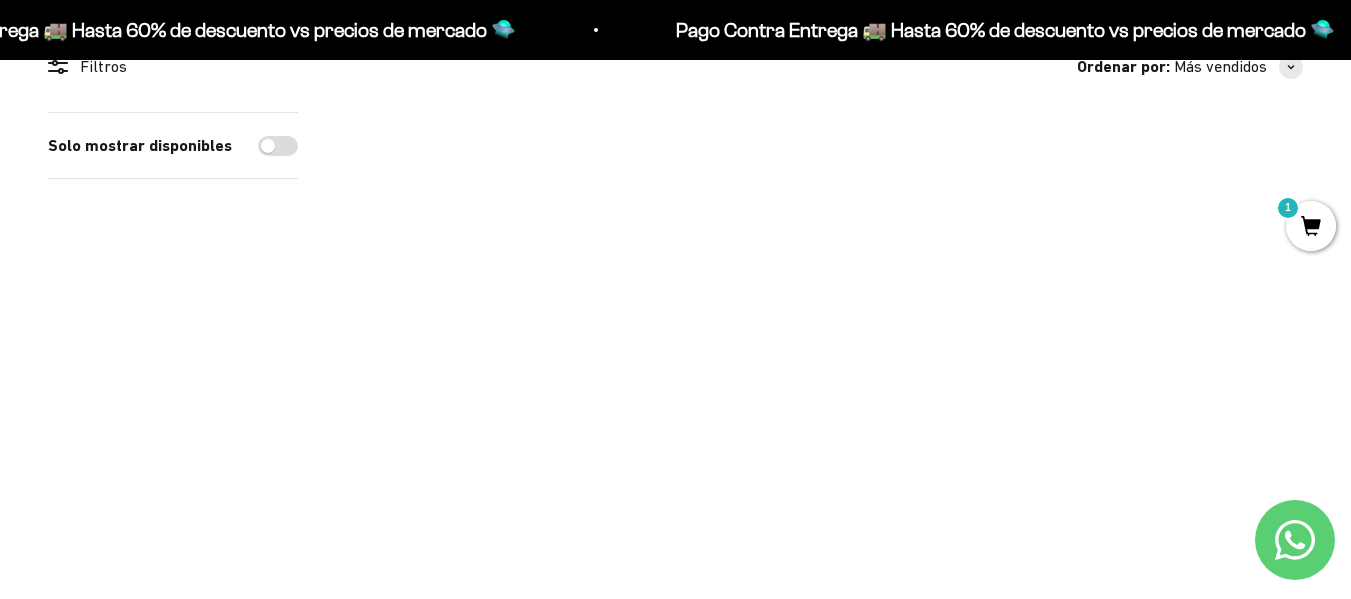 click at bounding box center [824, 263] 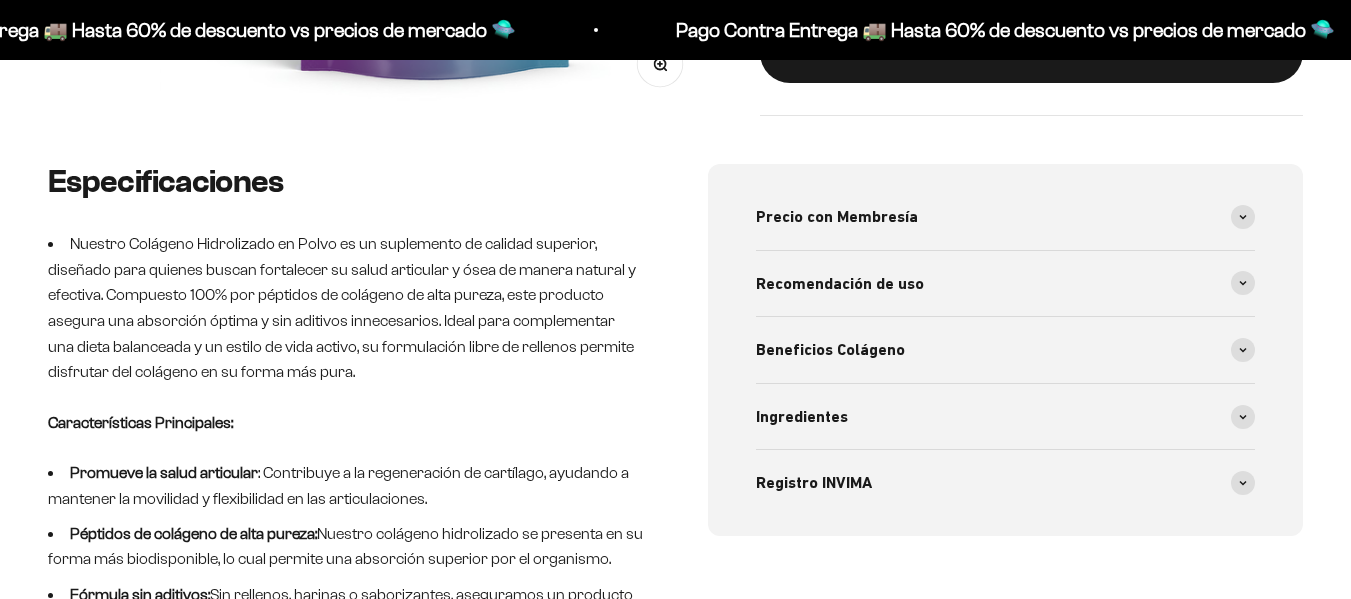 scroll, scrollTop: 693, scrollLeft: 0, axis: vertical 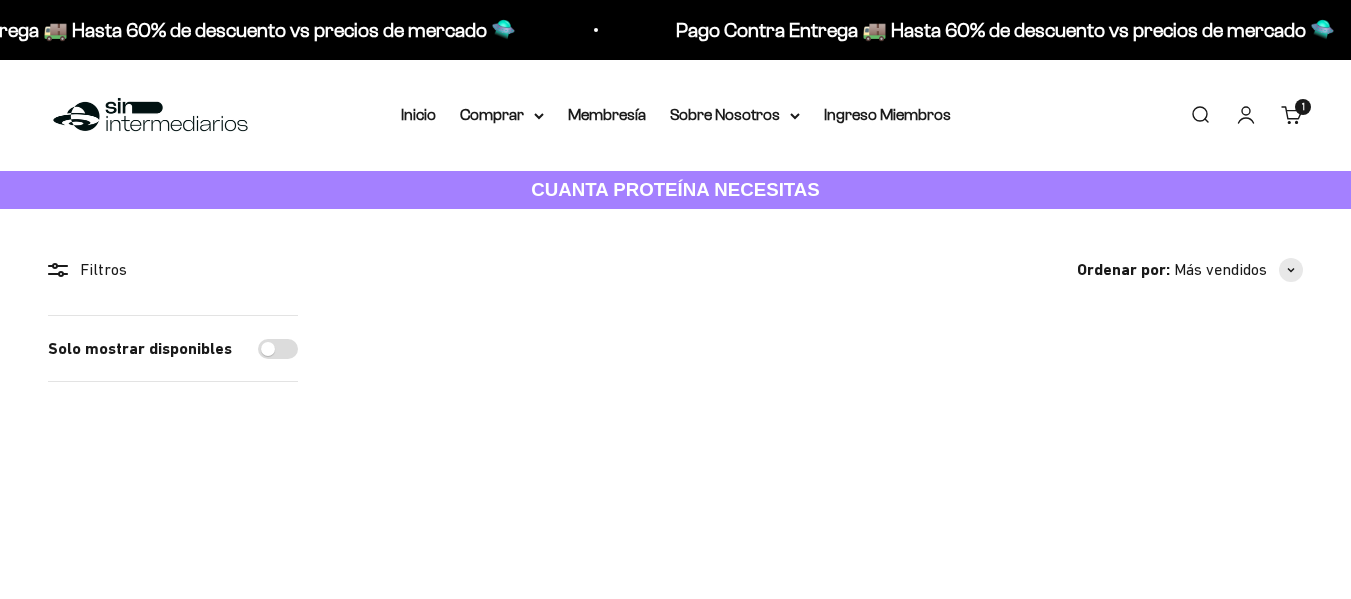 click at bounding box center (1151, 466) 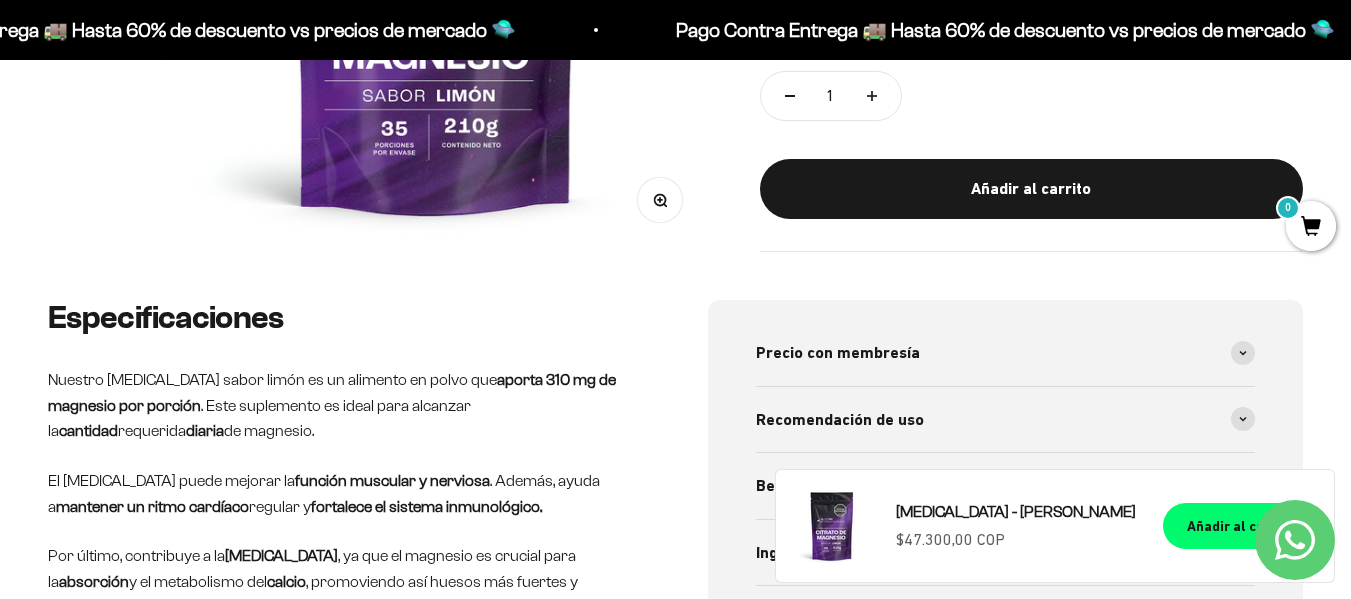 scroll, scrollTop: 737, scrollLeft: 0, axis: vertical 